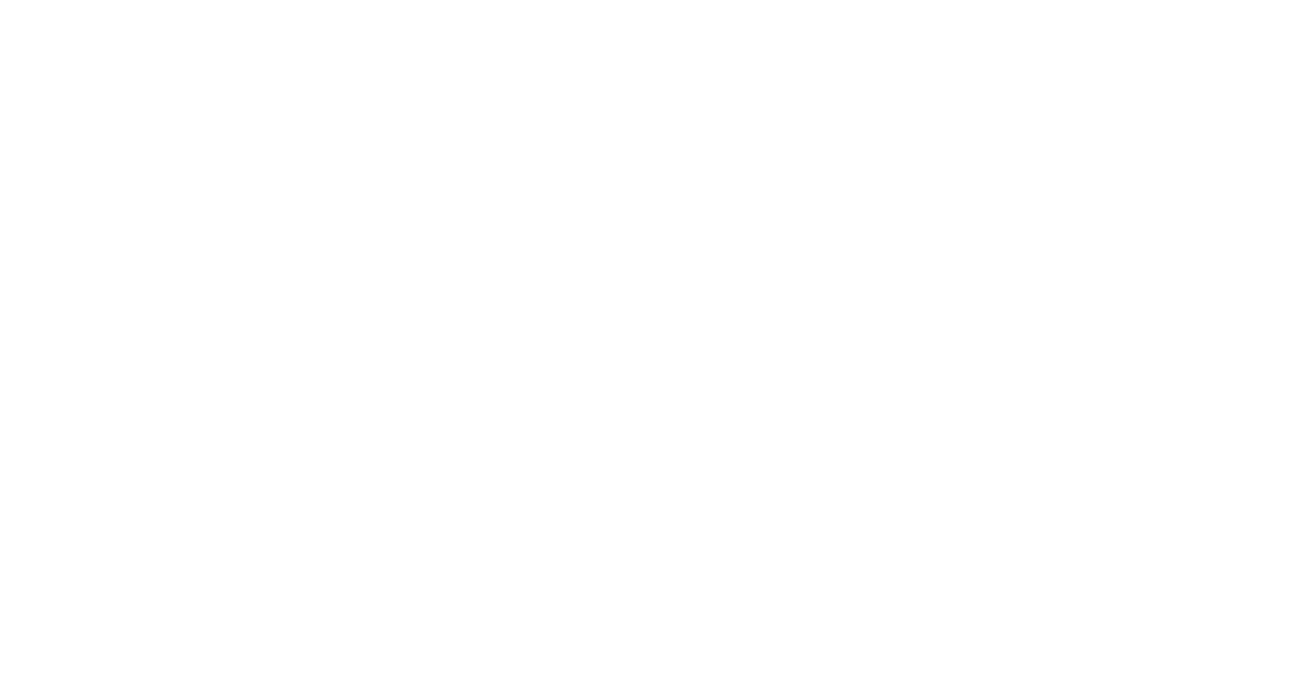 scroll, scrollTop: 0, scrollLeft: 0, axis: both 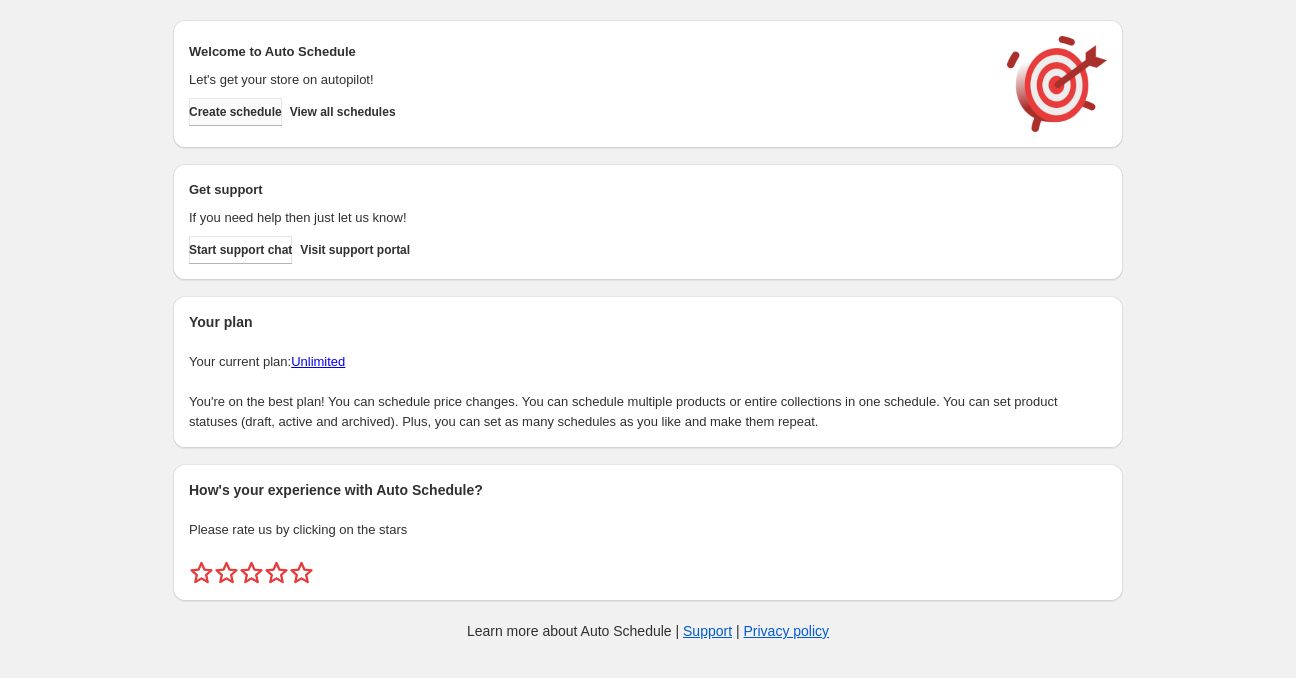 click on "Create schedule" at bounding box center (235, 112) 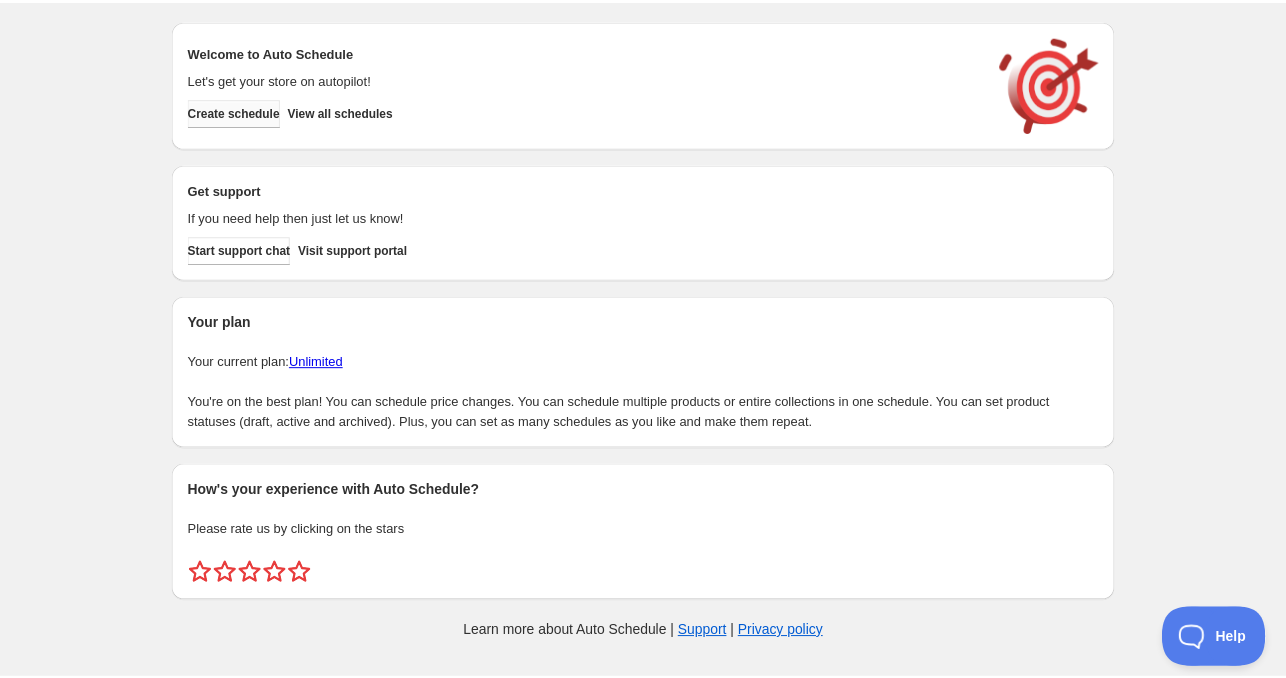 scroll, scrollTop: 0, scrollLeft: 0, axis: both 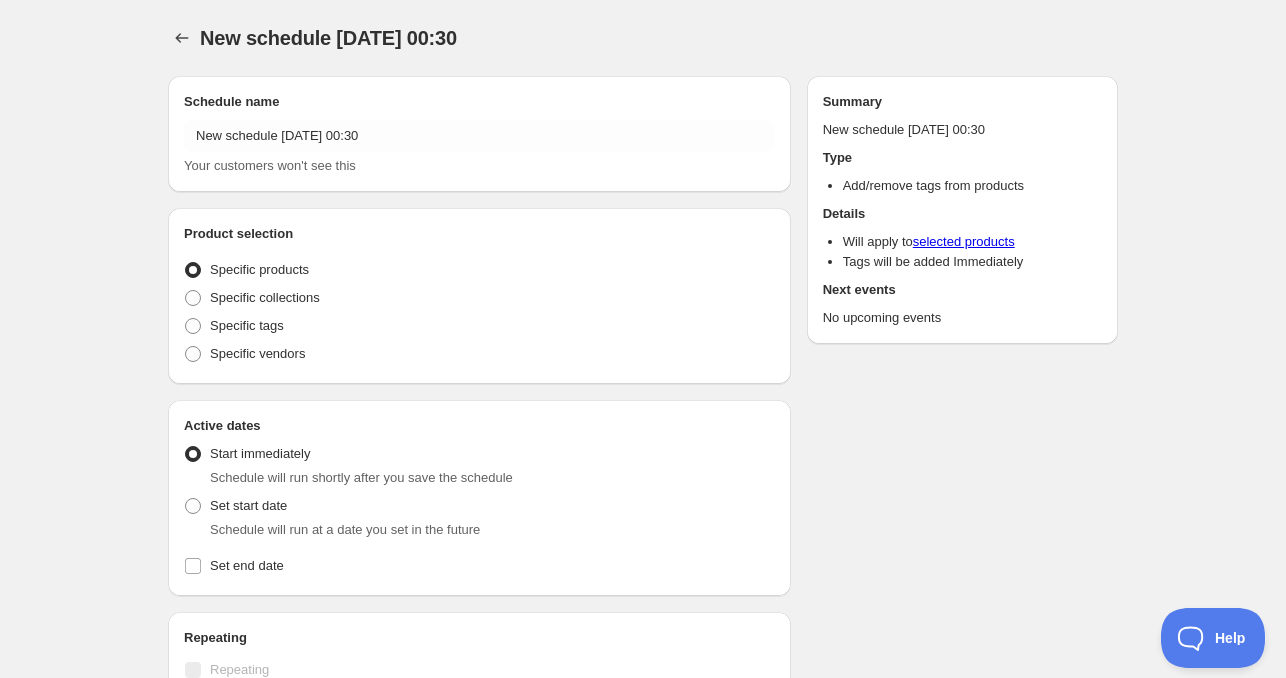 radio on "true" 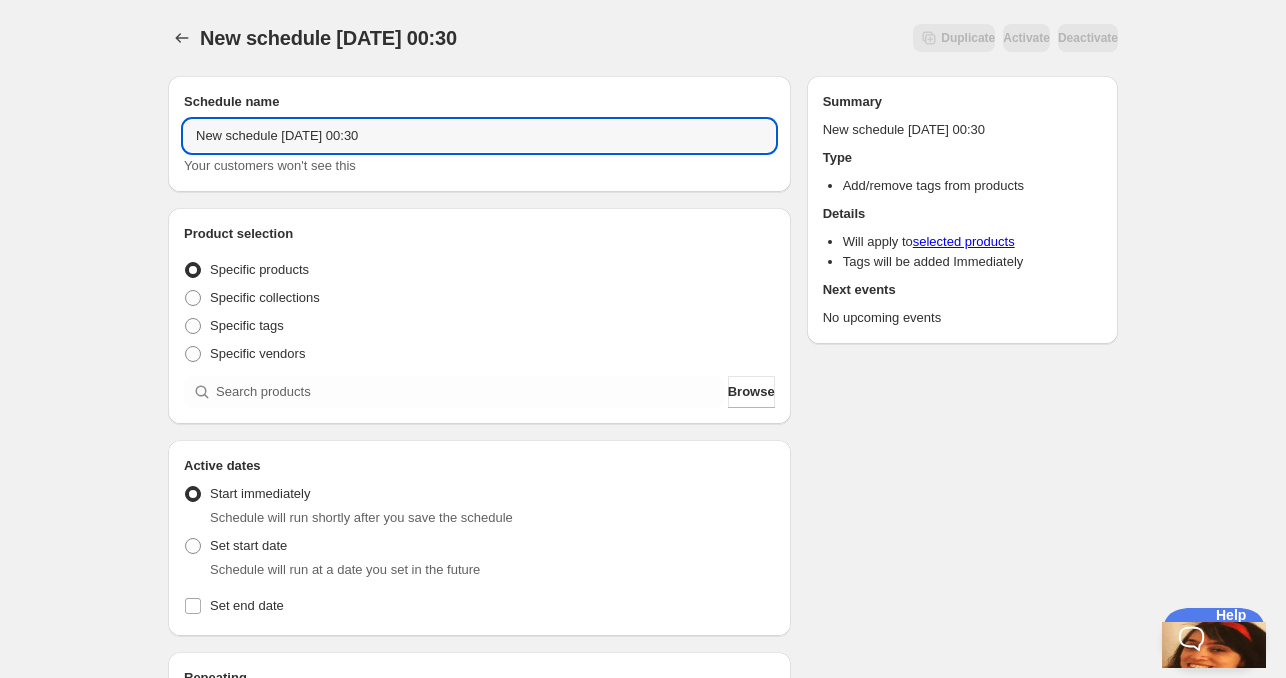 drag, startPoint x: 284, startPoint y: 139, endPoint x: 89, endPoint y: 128, distance: 195.31001 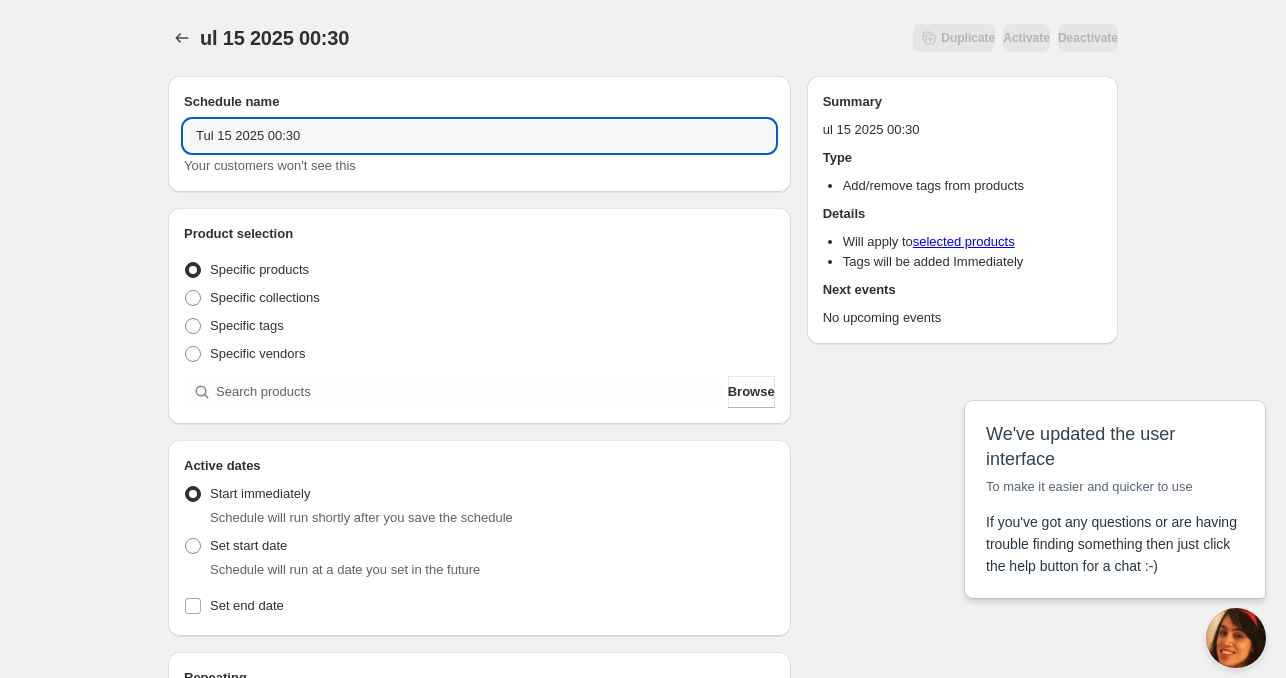 scroll, scrollTop: 0, scrollLeft: 0, axis: both 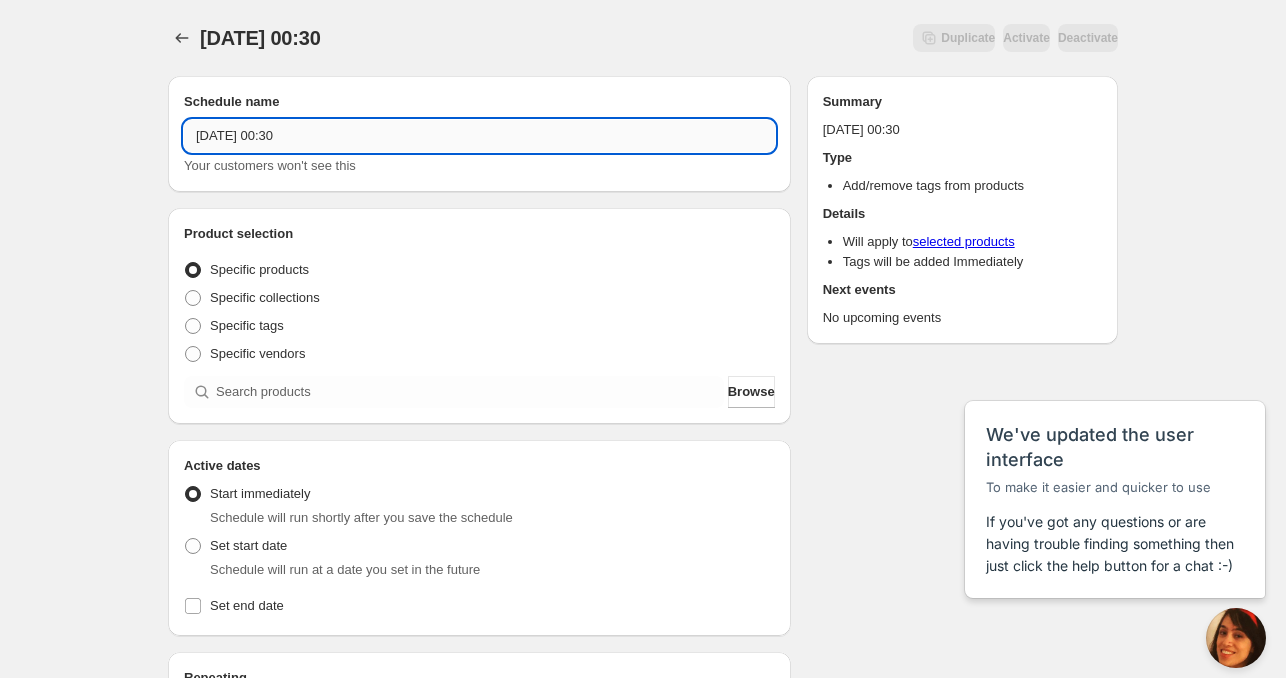 drag, startPoint x: 285, startPoint y: 139, endPoint x: 491, endPoint y: 138, distance: 206.00243 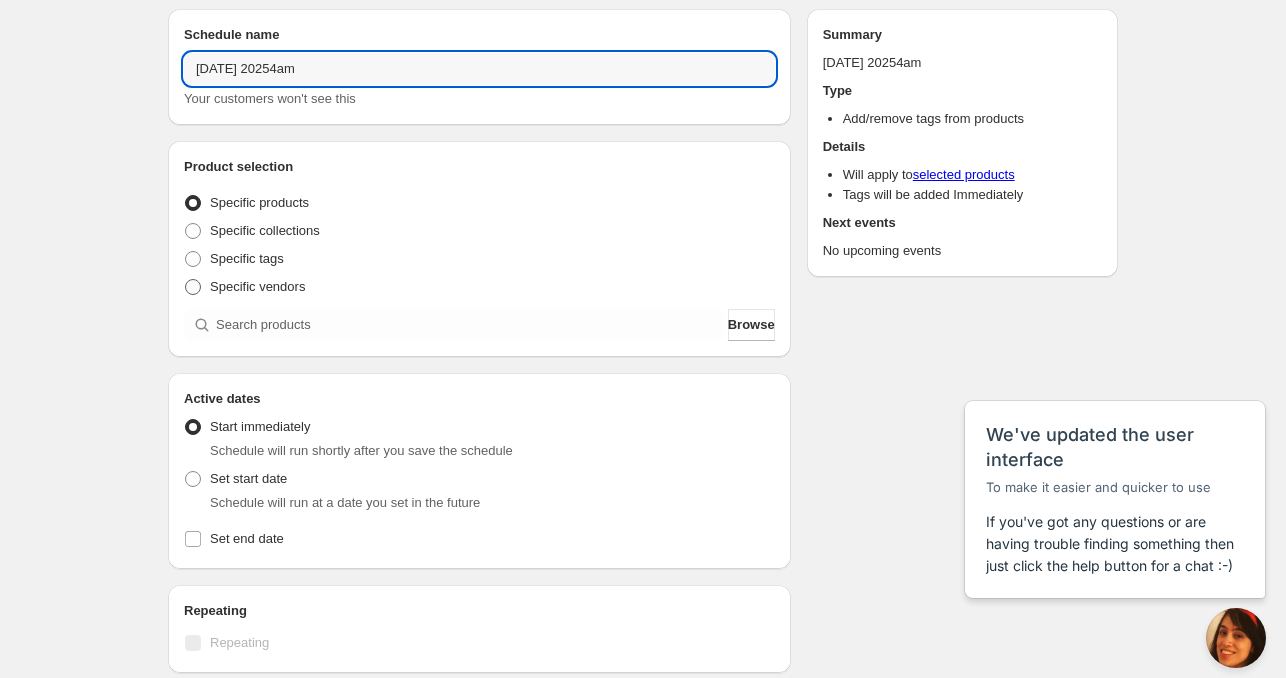 scroll, scrollTop: 200, scrollLeft: 0, axis: vertical 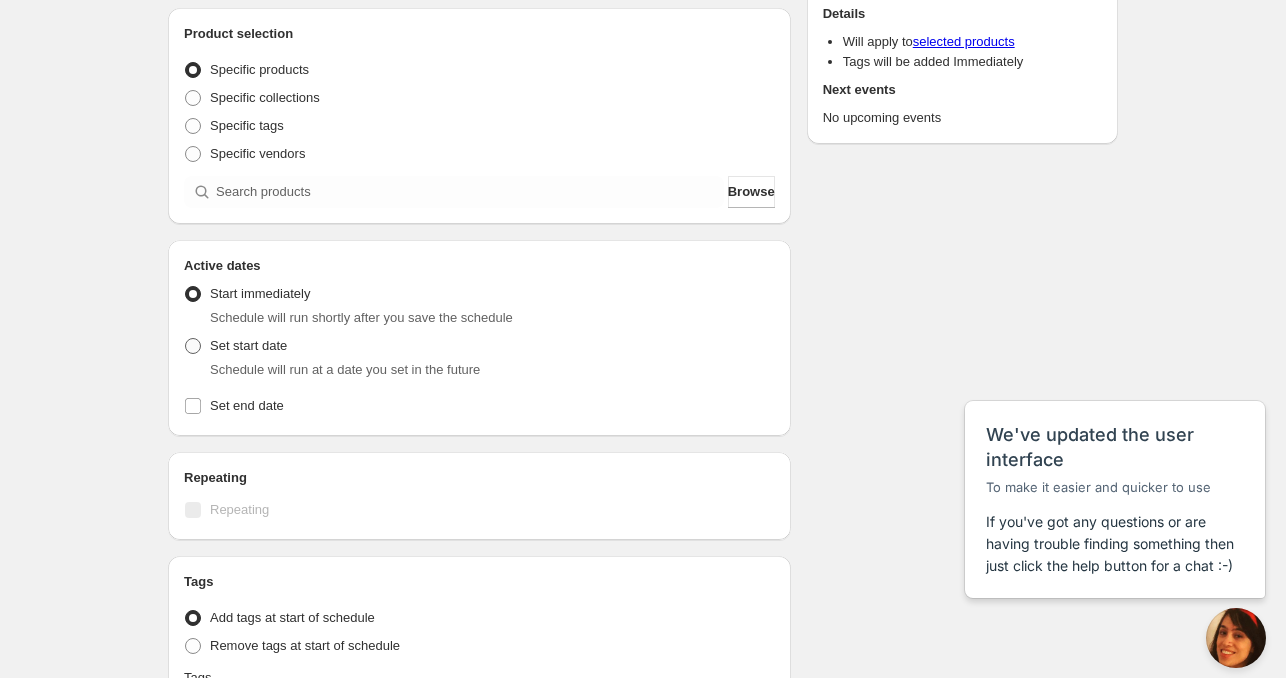 type on "[DATE] 20254am" 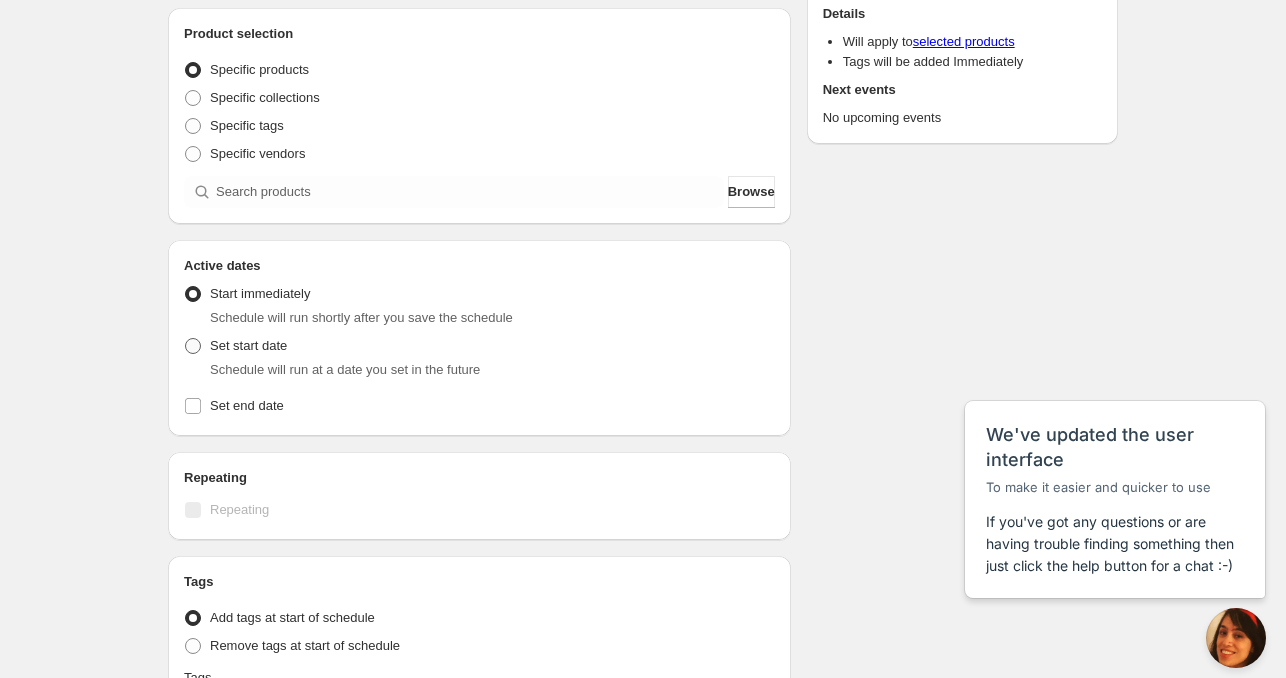 radio on "true" 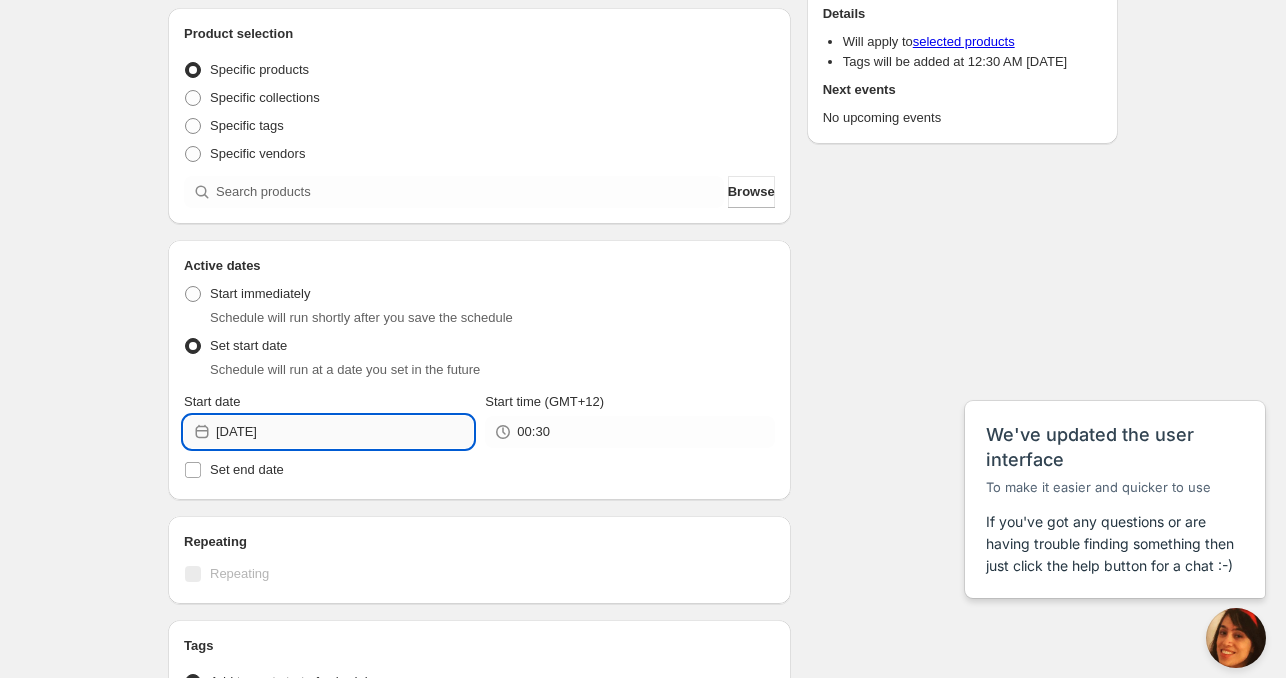 click on "[DATE]" at bounding box center [344, 432] 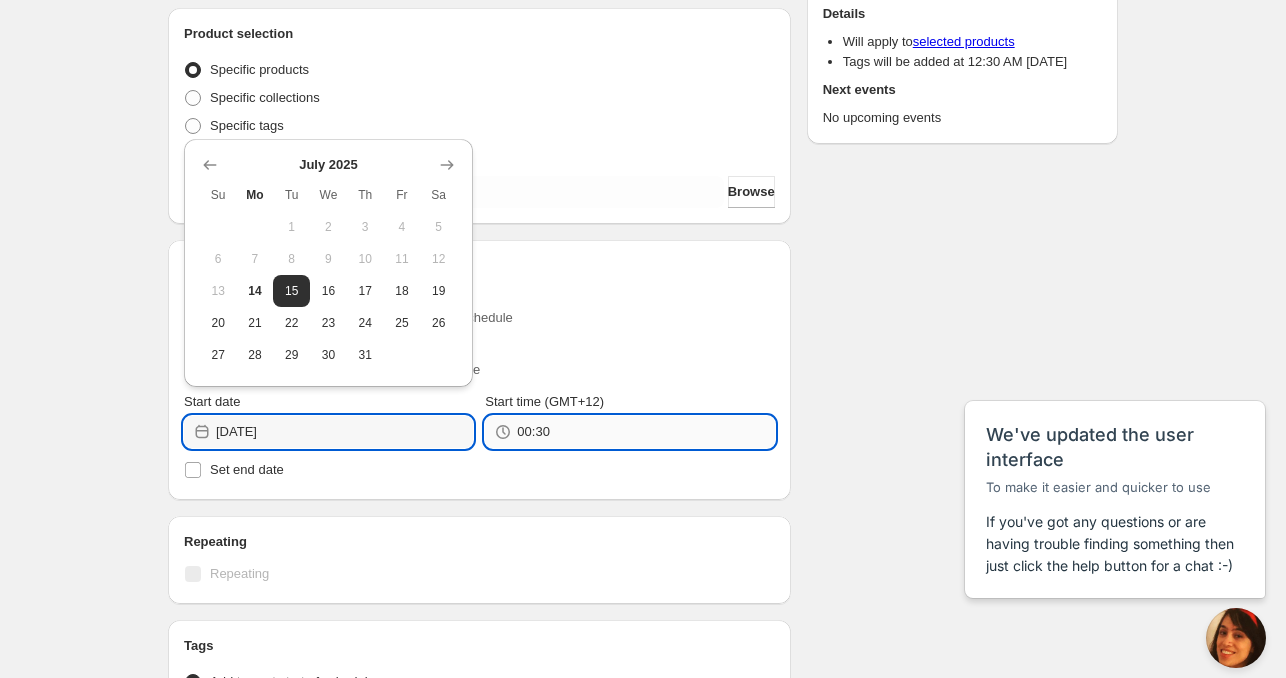 click on "00:30" at bounding box center [645, 432] 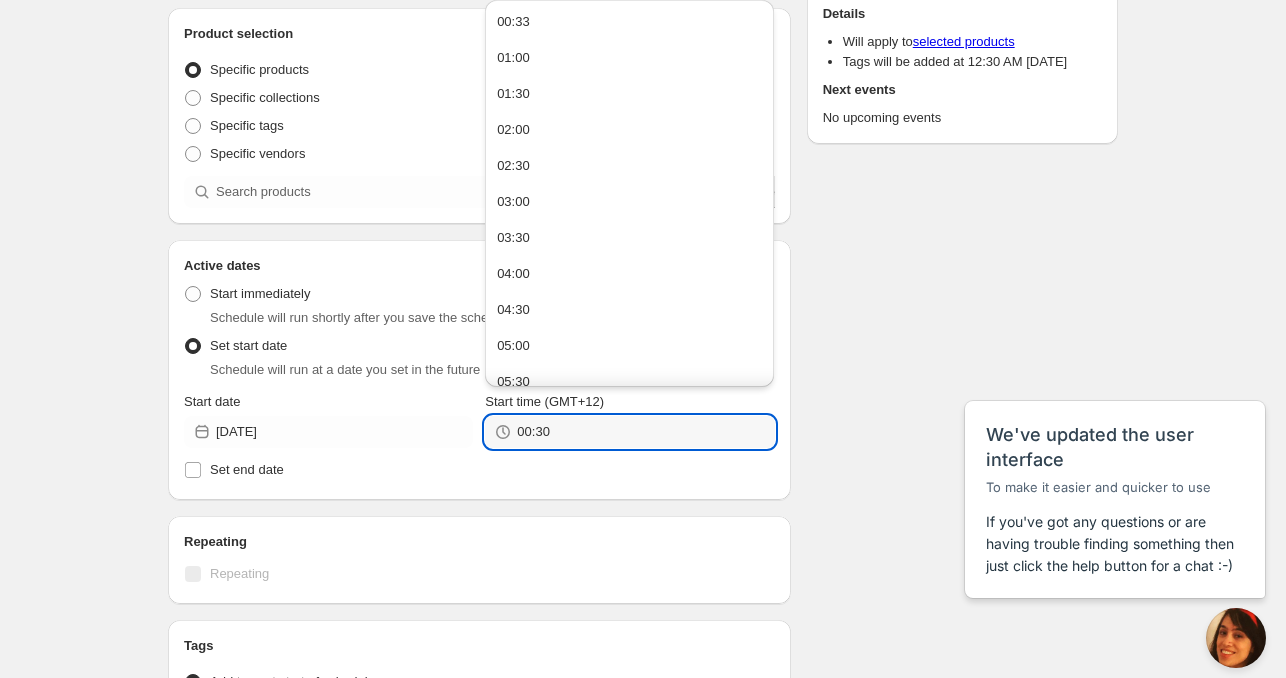 drag, startPoint x: 597, startPoint y: 436, endPoint x: 482, endPoint y: 447, distance: 115.52489 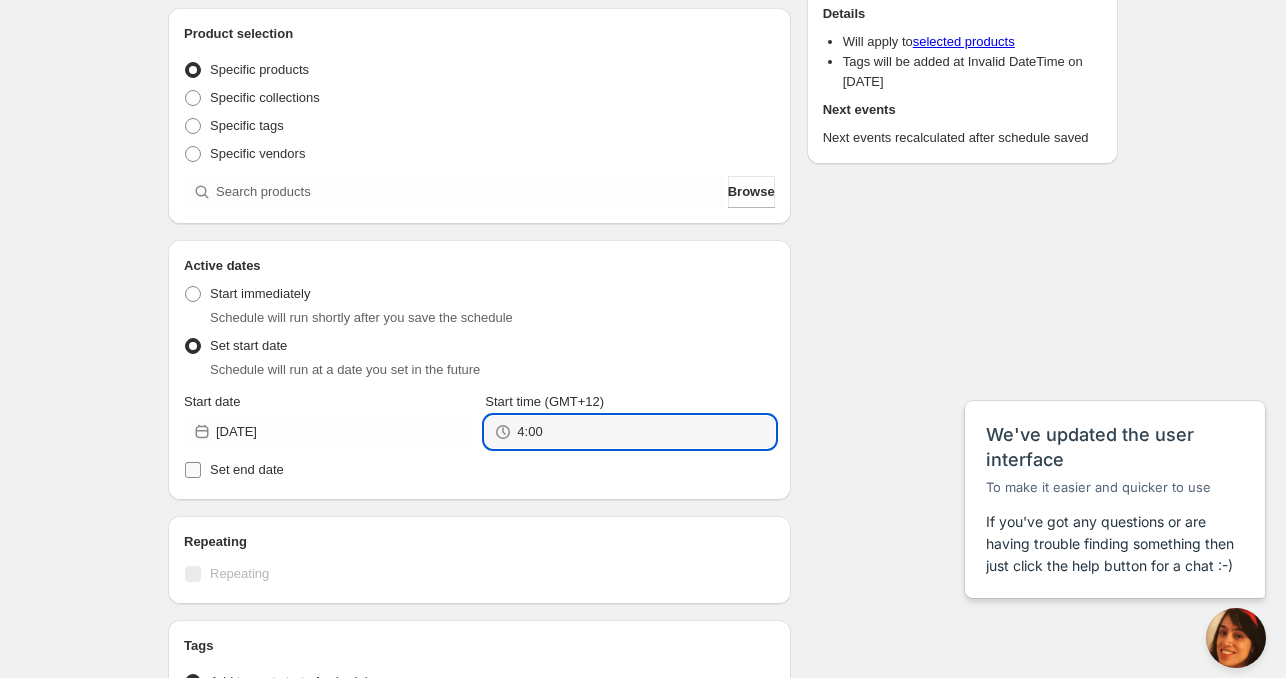 type on "4:00" 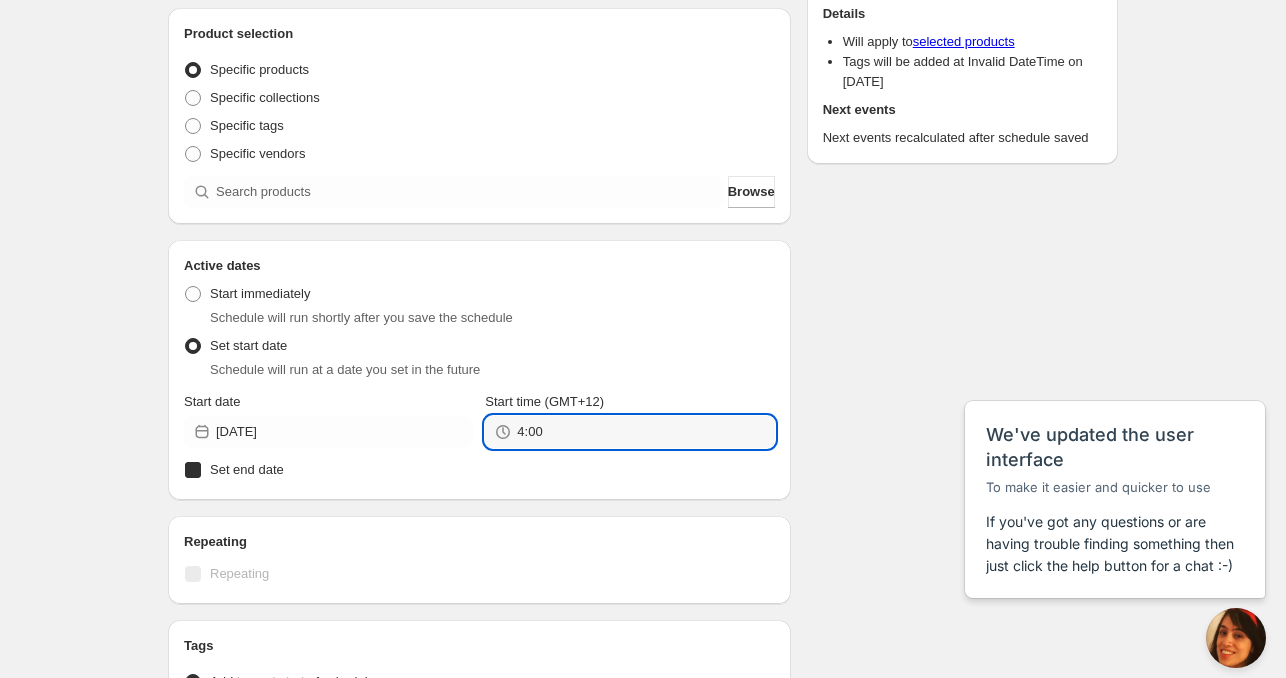 checkbox on "true" 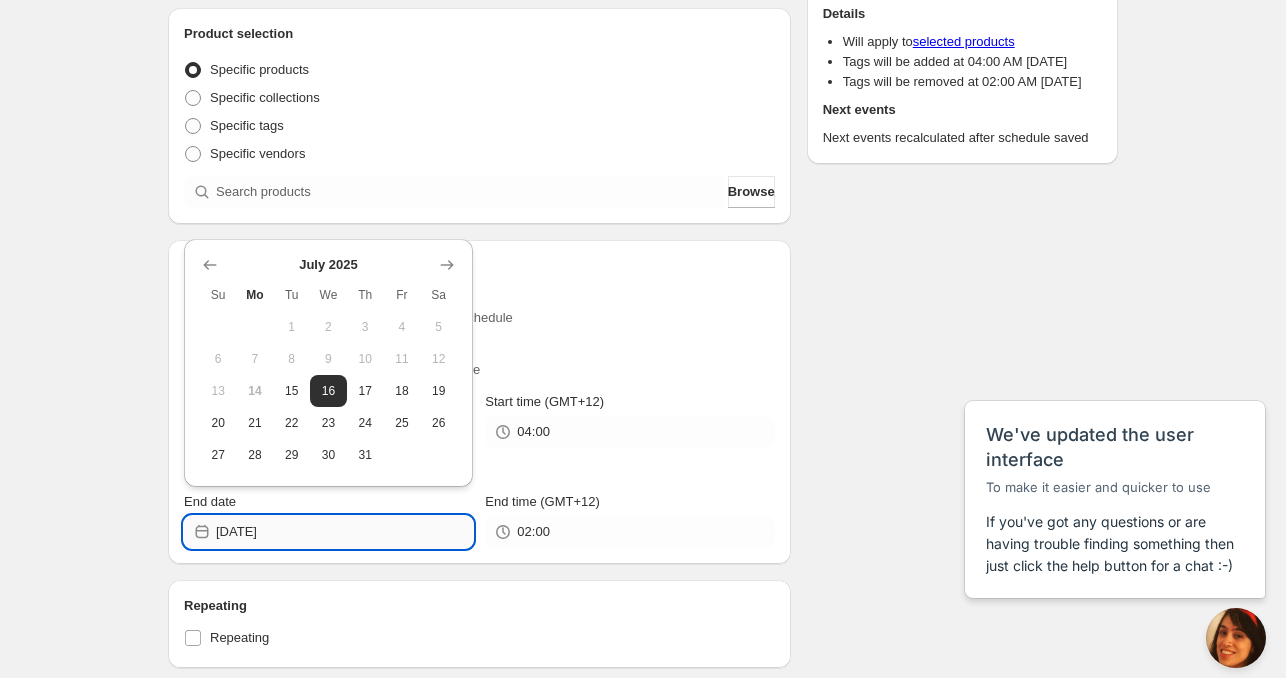 click on "[DATE]" at bounding box center (344, 532) 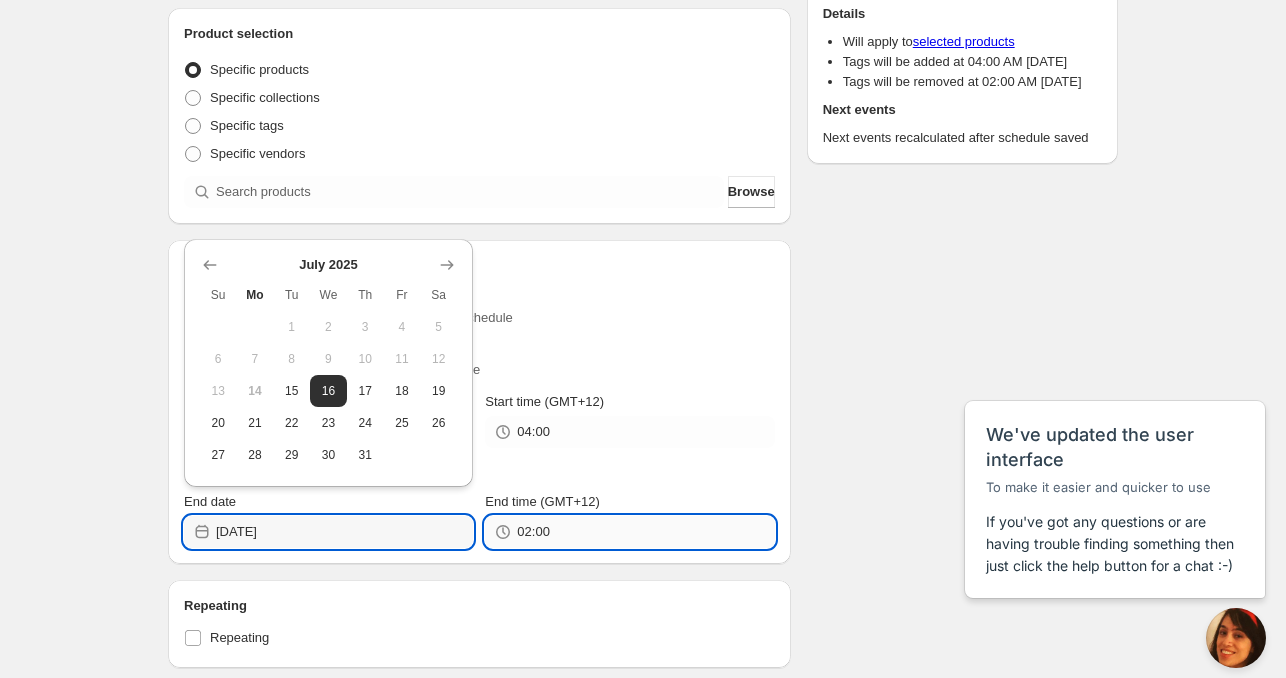 click on "02:00" at bounding box center [645, 532] 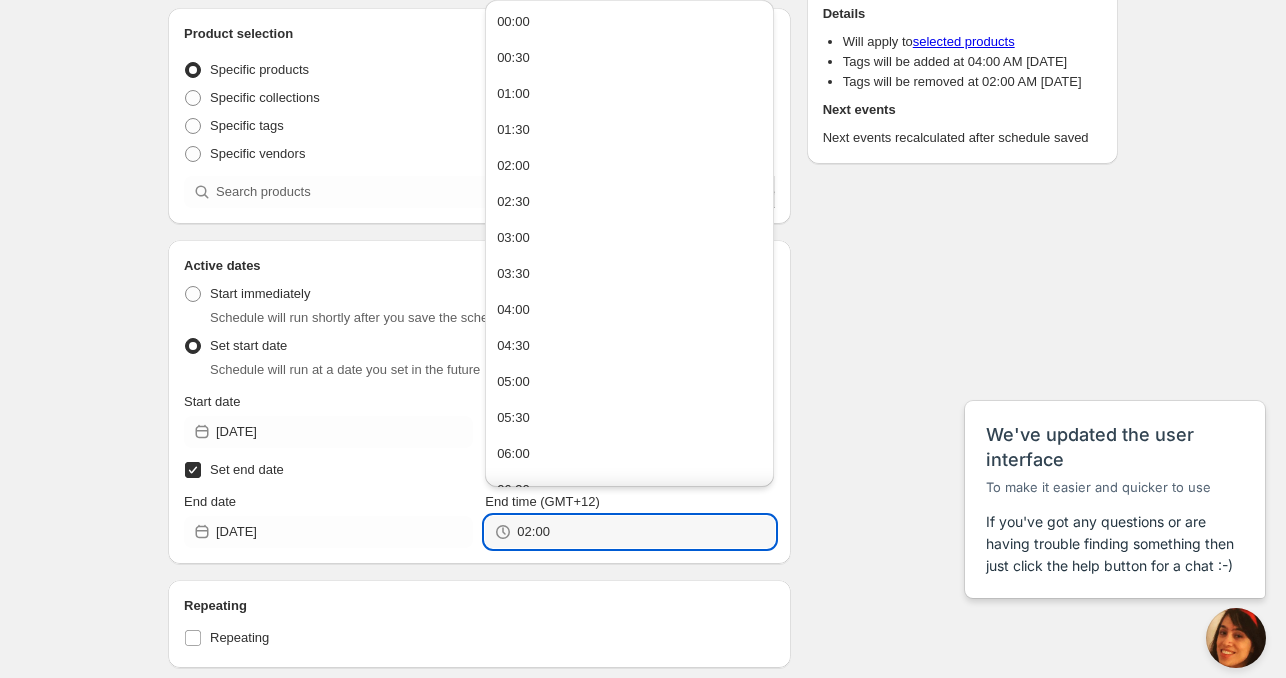 paste on "4" 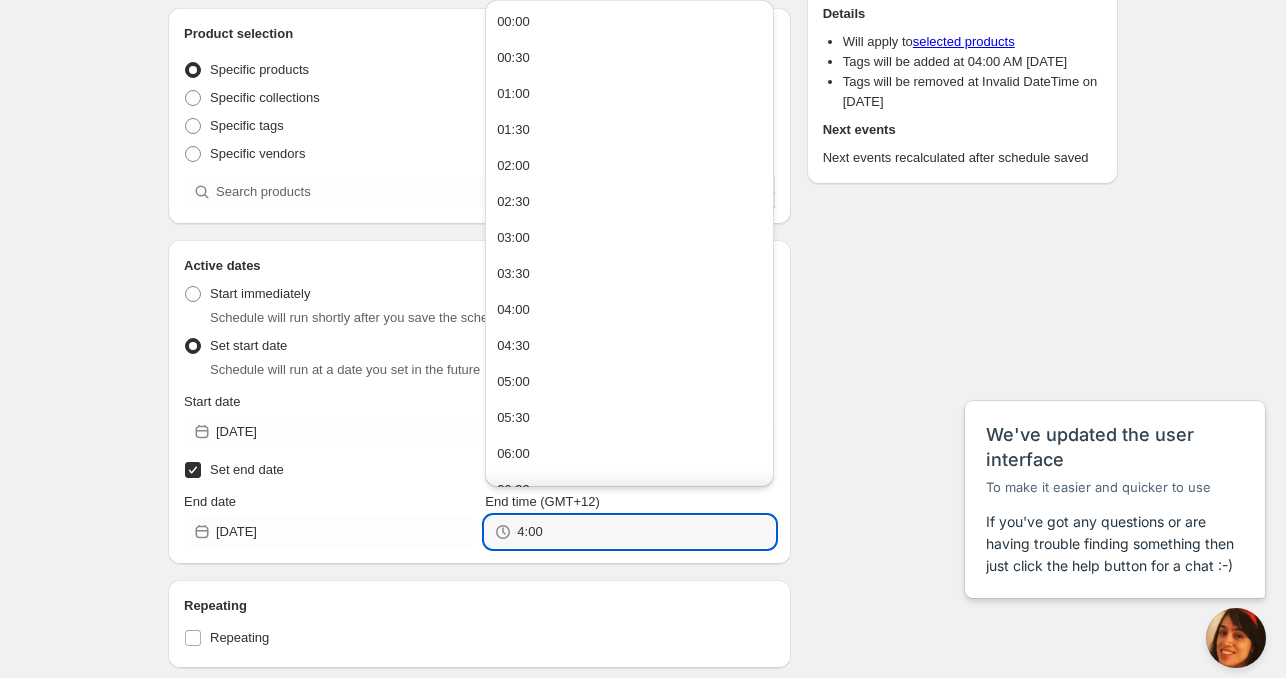 type on "04:00" 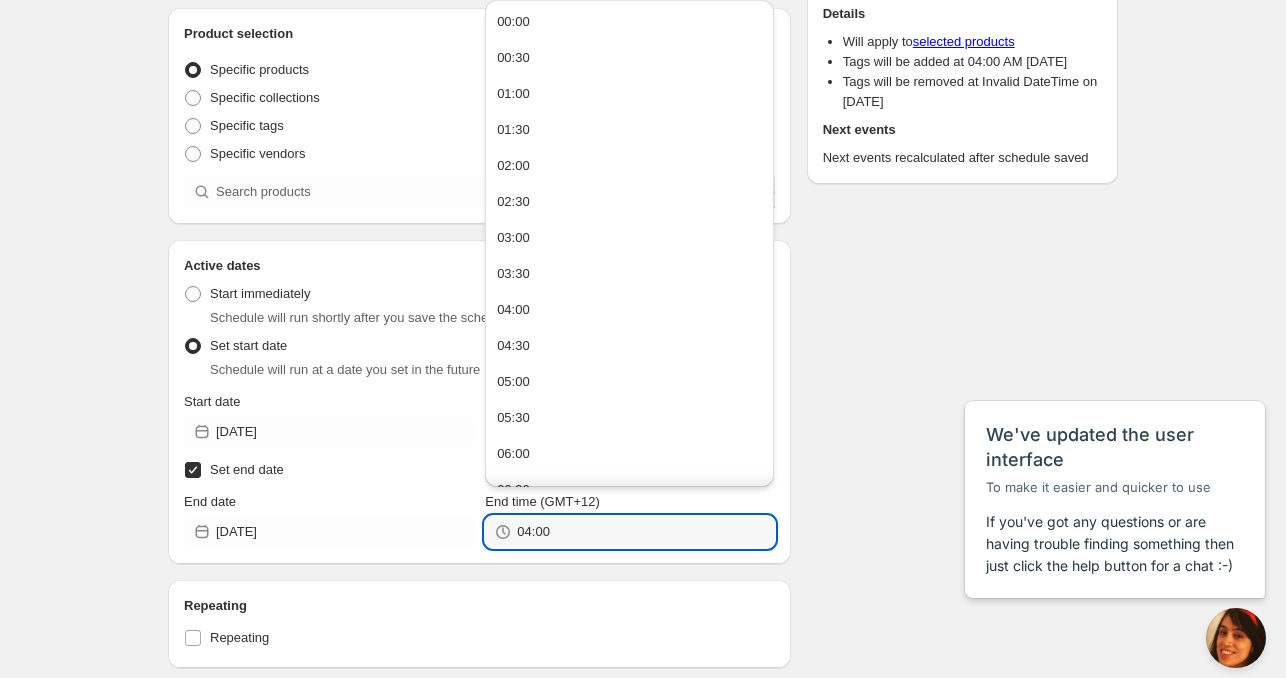click on "Schedule name [DATE] 20254am Your customers won't see this Product selection Entity type Specific products Specific collections Specific tags Specific vendors Browse Active dates Active Date Type Start immediately Schedule will run shortly after you save the schedule Set start date Schedule will run at a date you set in the future Start date [DATE] Start time (GMT+12) 04:00 Set end date End date [DATE] End time (GMT+12) 04:00 Repeating Repeating Ok Cancel Every 1 Date range Days Weeks Months Years Days Ends Never On specific date After a number of occurances Tags Tag type Add tags at start of schedule, remove at end Remove tags at start of schedule, add at end Tags Countdown timer Show a countdown timer on the product page The countdown timer will show the time remaining until the end of the schedule. Remember to add the Countdown Timer block to your theme and configure it to your liking. Open theme editor" at bounding box center [479, 465] 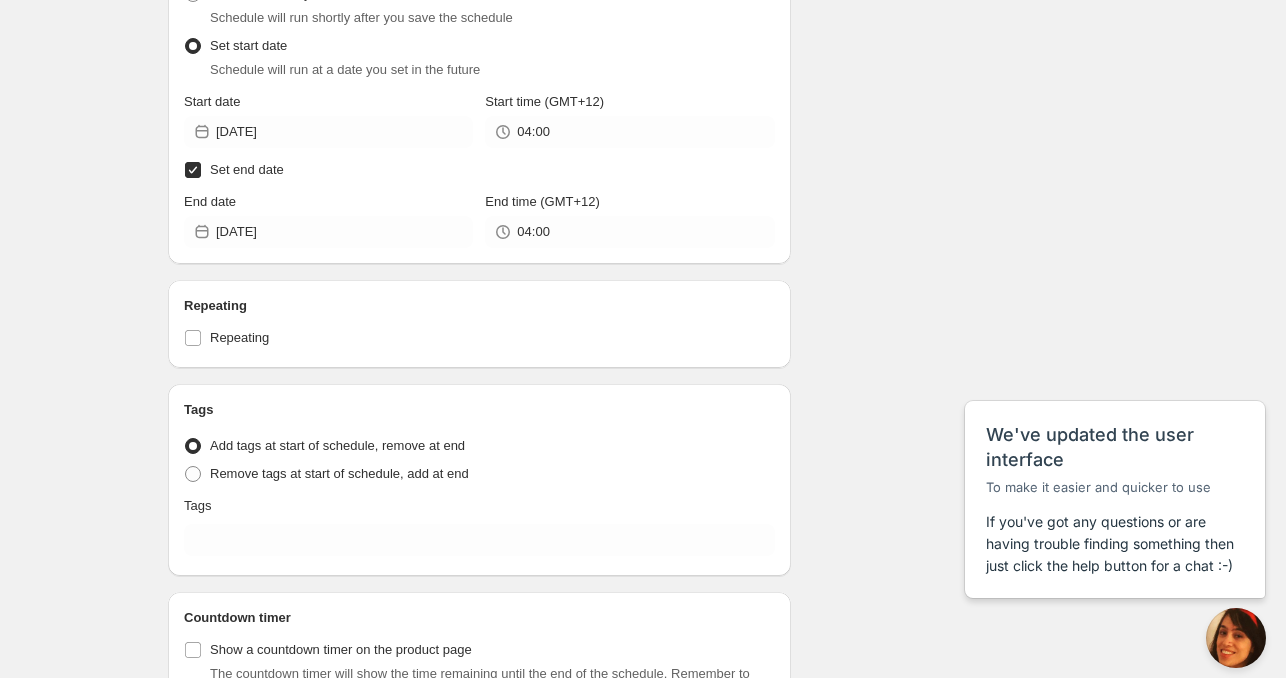 scroll, scrollTop: 600, scrollLeft: 0, axis: vertical 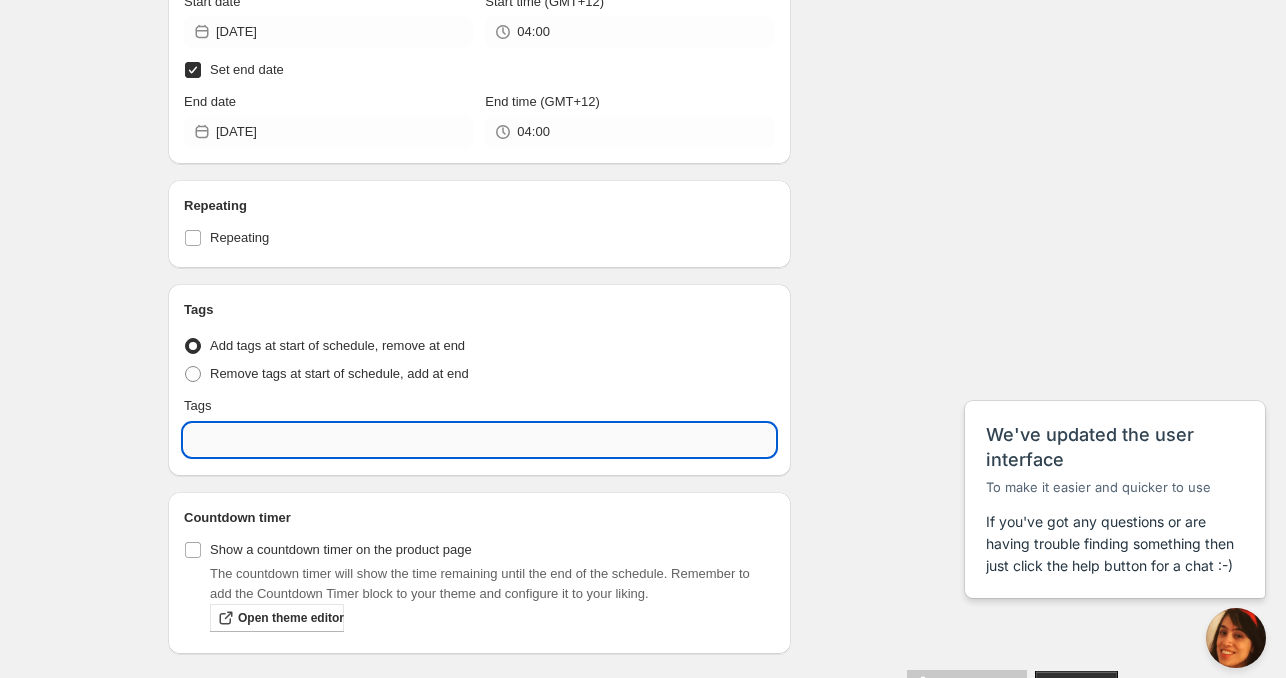 click at bounding box center (479, 440) 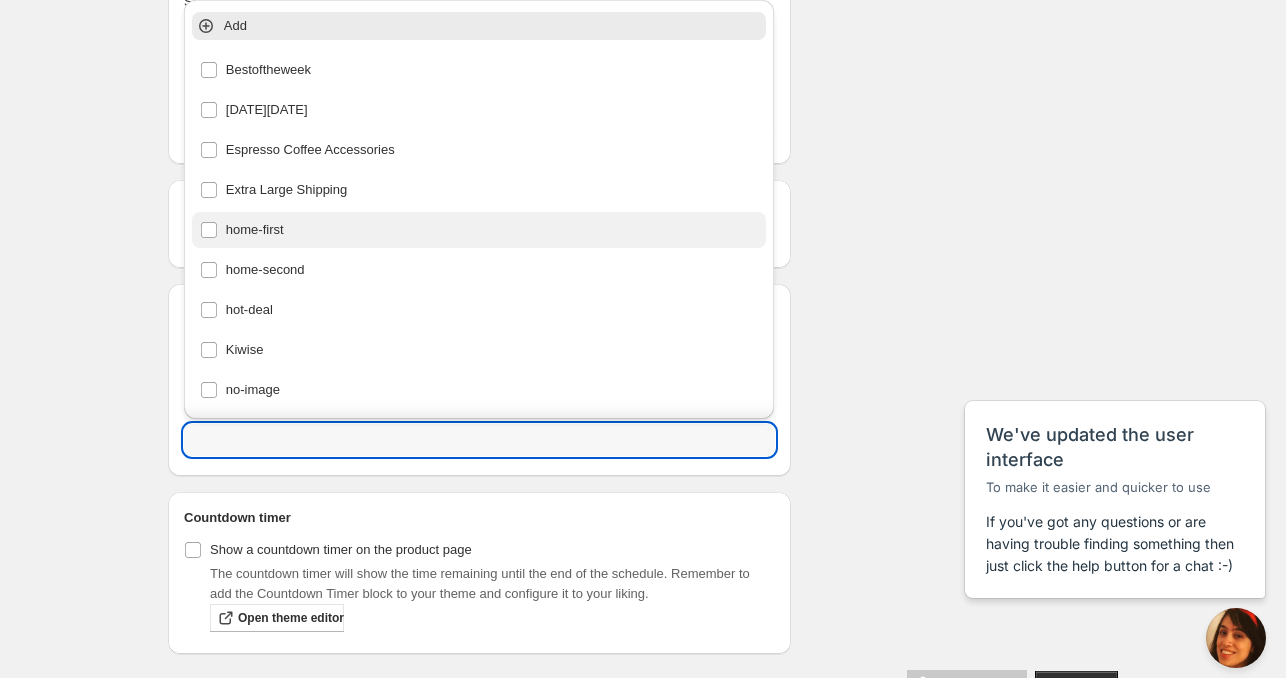 click on "home-first" at bounding box center [479, 230] 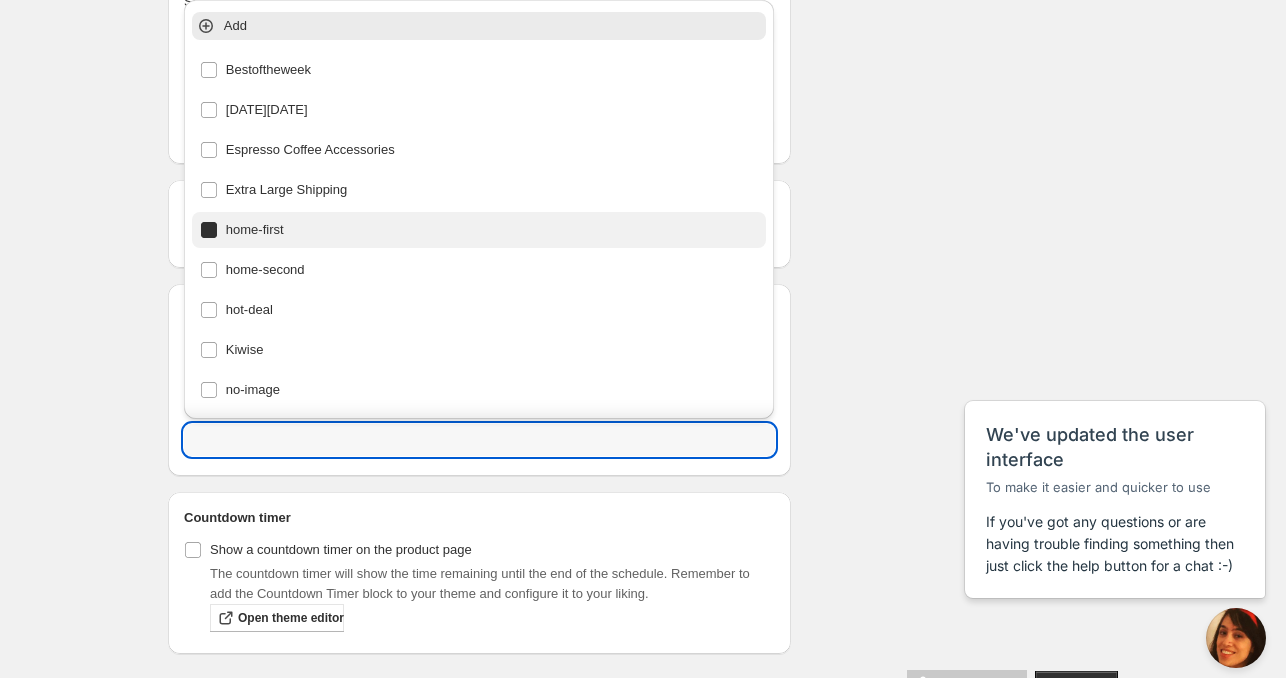 type on "home-first" 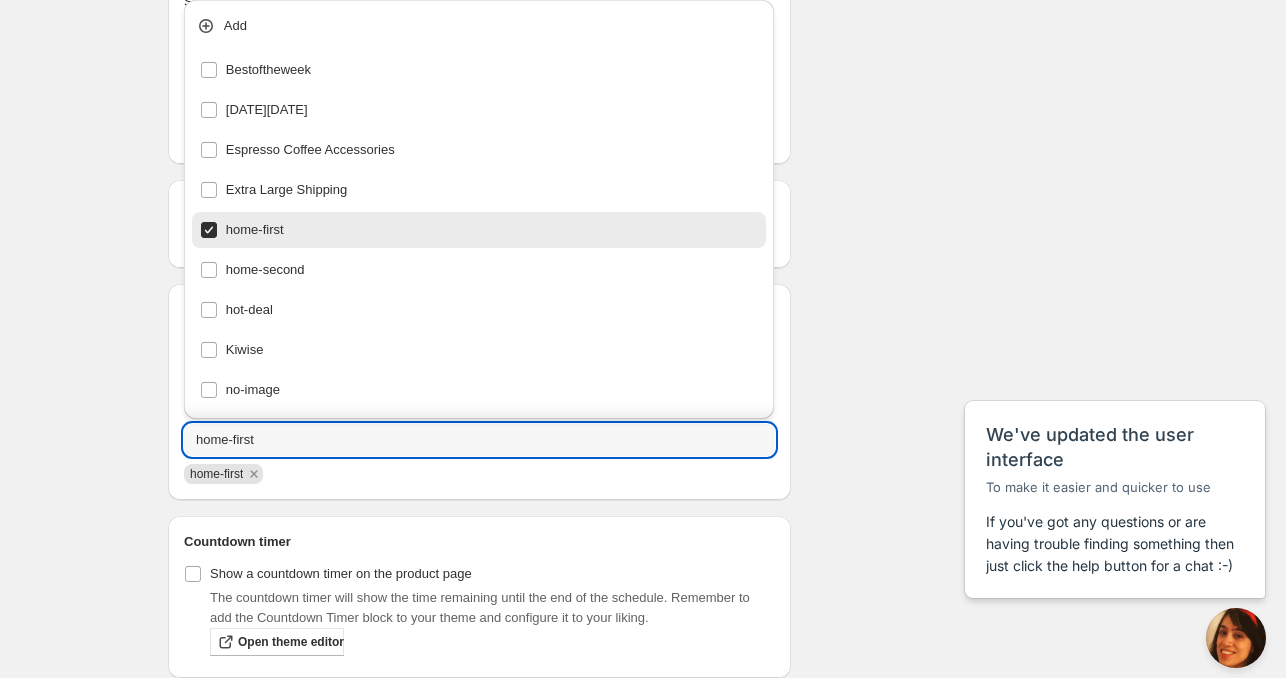 click on "Schedule name [DATE] 20254am Your customers won't see this Product selection Entity type Specific products Specific collections Specific tags Specific vendors Browse Active dates Active Date Type Start immediately Schedule will run shortly after you save the schedule Set start date Schedule will run at a date you set in the future Start date [DATE] Start time (GMT+12) 04:00 Set end date End date [DATE] End time (GMT+12) 04:00 Repeating Repeating Ok Cancel Every 1 Date range Days Weeks Months Years Days Ends Never On specific date After a number of occurances Tags Tag type Add tags at start of schedule, remove at end Remove tags at start of schedule, add at end Tags home-first home-first Countdown timer Show a countdown timer on the product page The countdown timer will show the time remaining until the end of the schedule. Remember to add the Countdown Timer block to your theme and configure it to your liking. Open theme editor Summary [DATE] 20254am Type Add/remove tags from products Details" at bounding box center [635, 92] 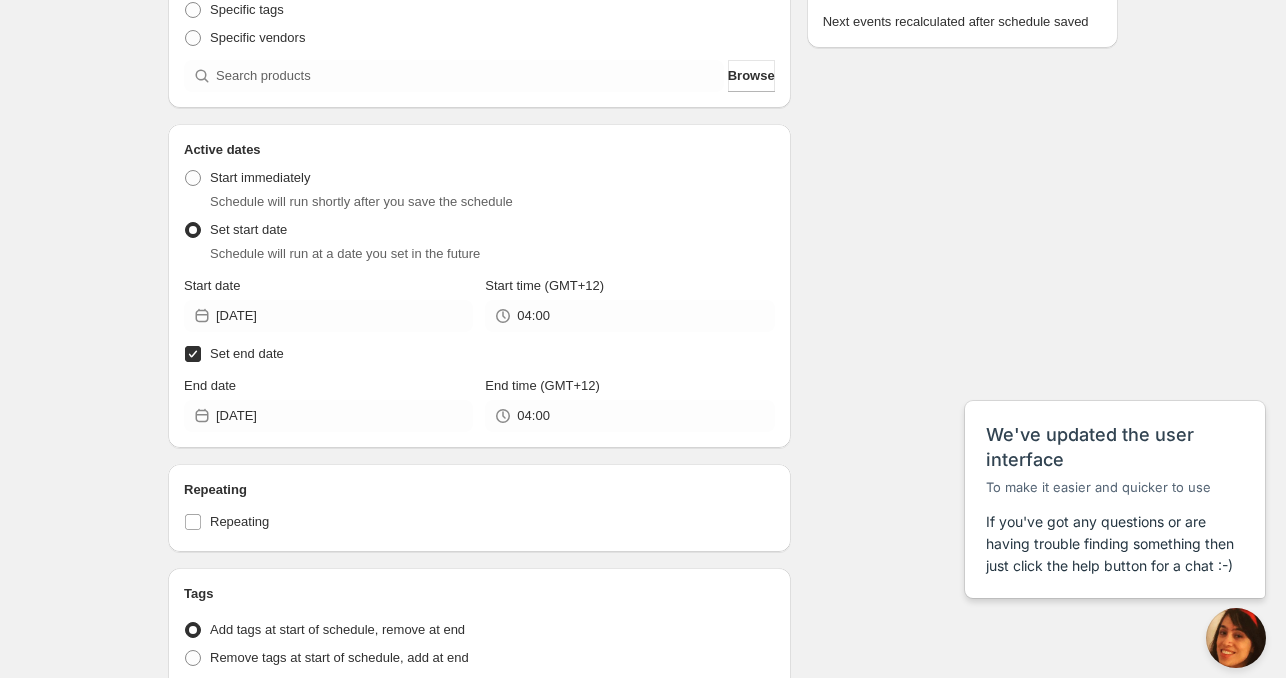 scroll, scrollTop: 200, scrollLeft: 0, axis: vertical 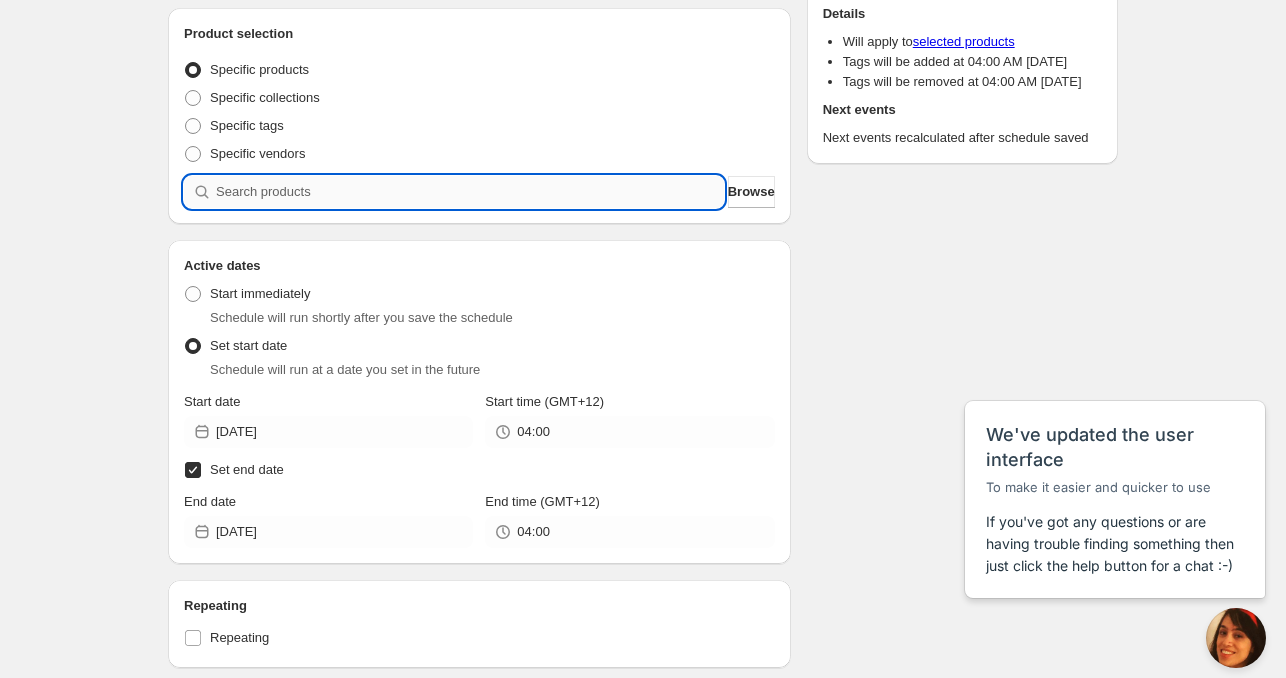 click at bounding box center [470, 192] 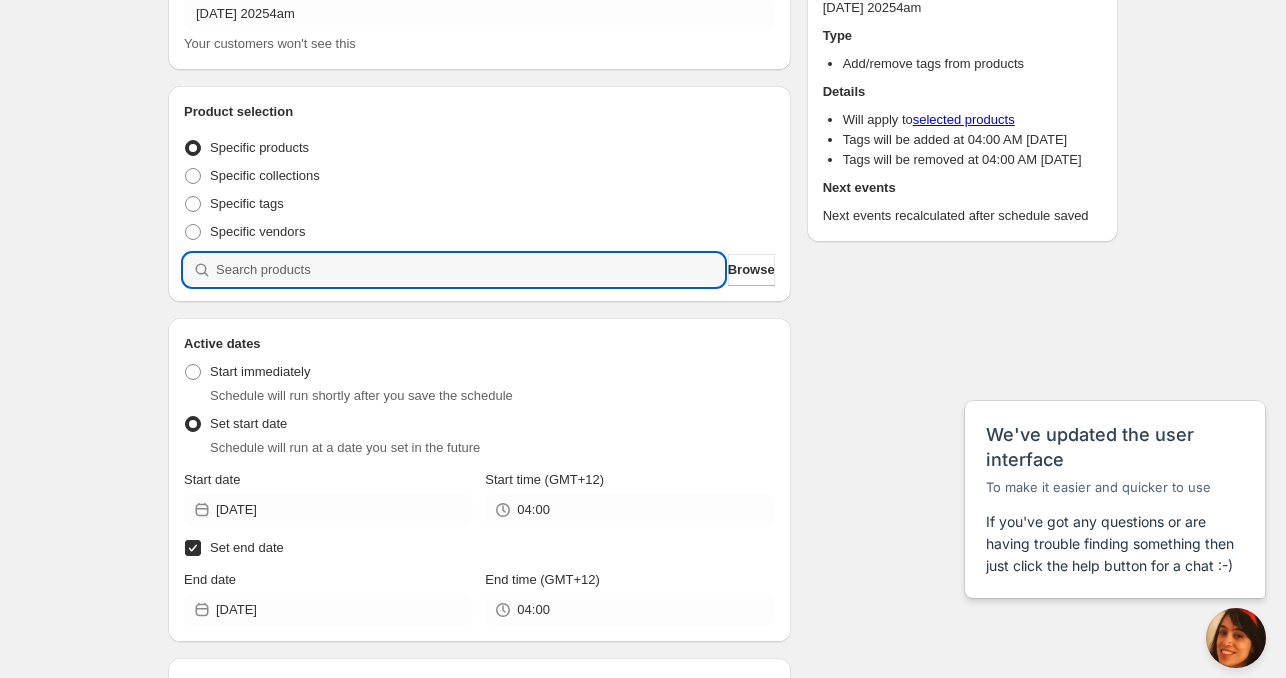 scroll, scrollTop: 0, scrollLeft: 0, axis: both 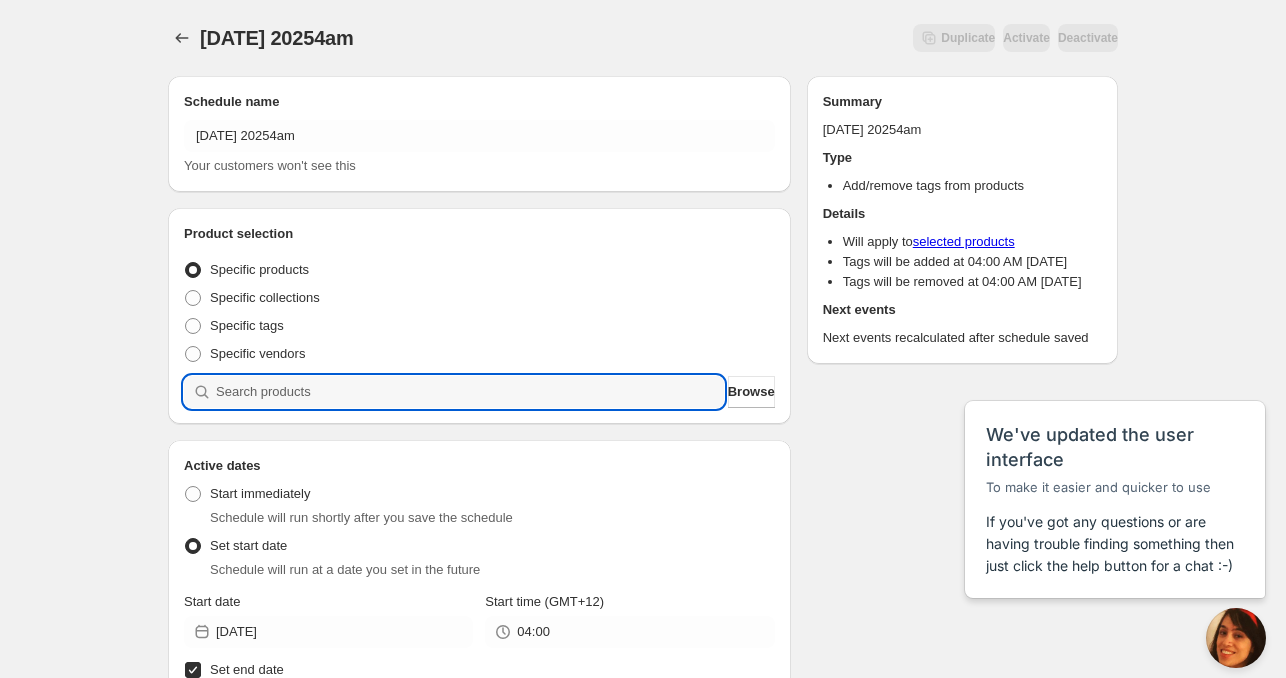 paste on "597530-ST1" 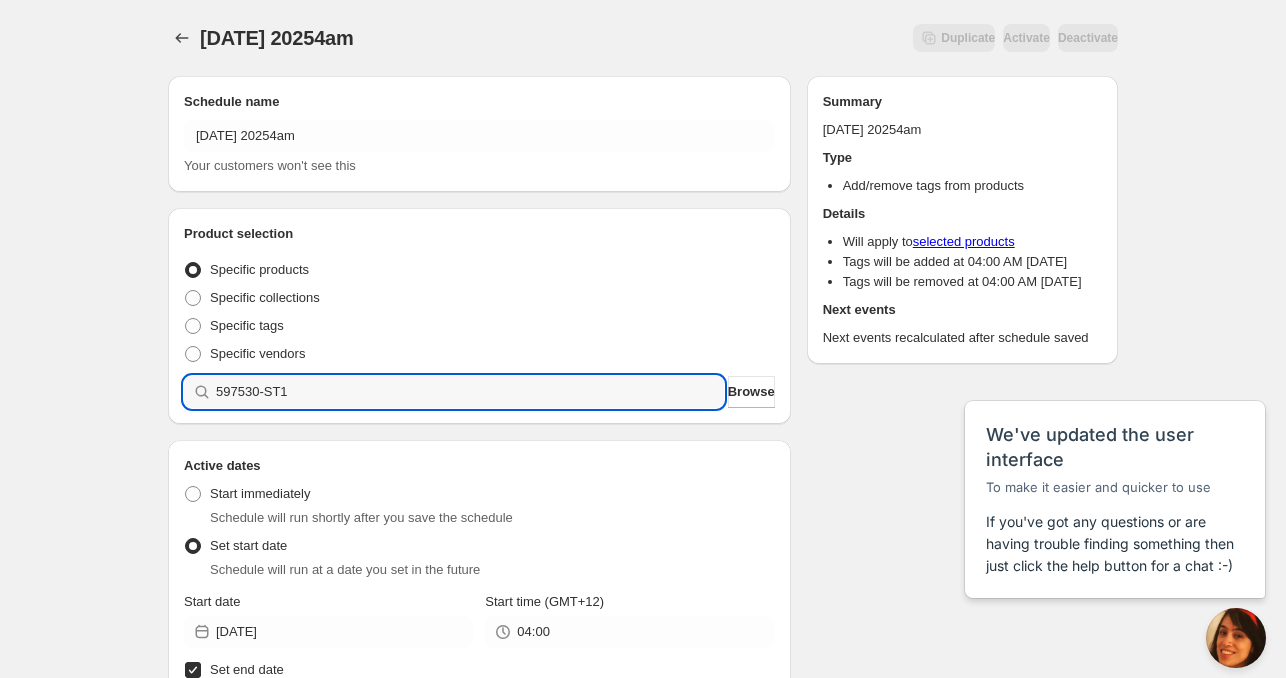 type 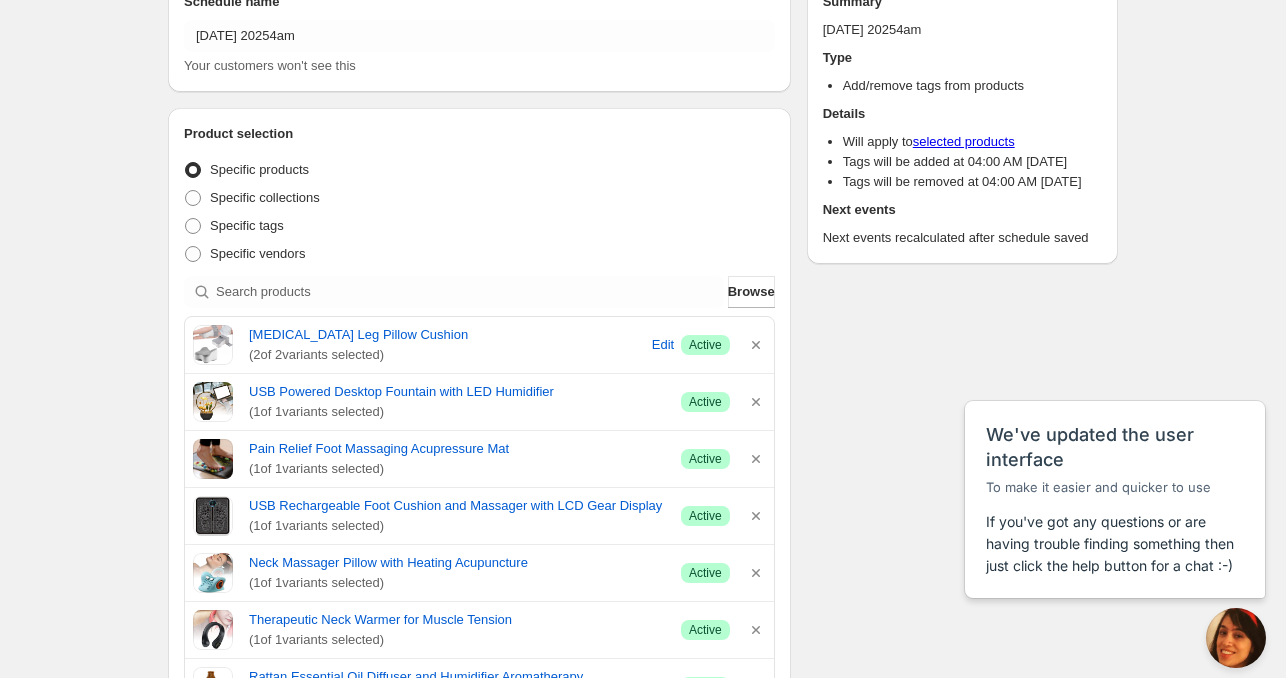 scroll, scrollTop: 0, scrollLeft: 0, axis: both 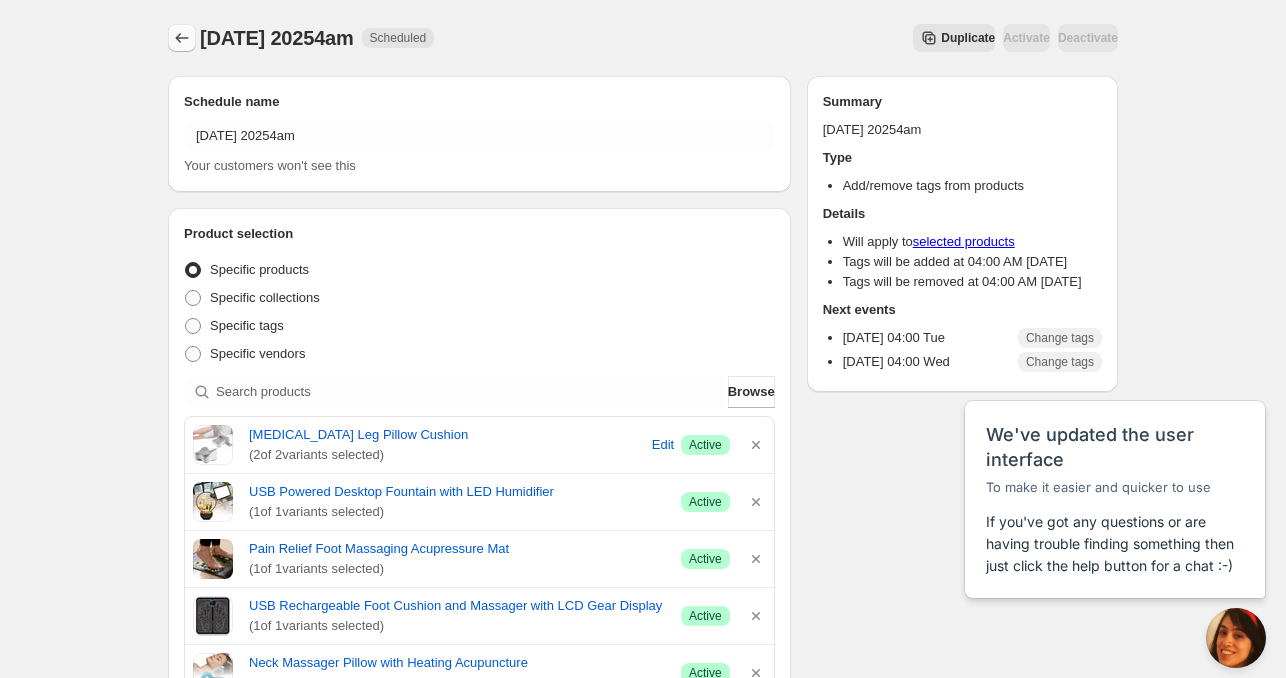 click 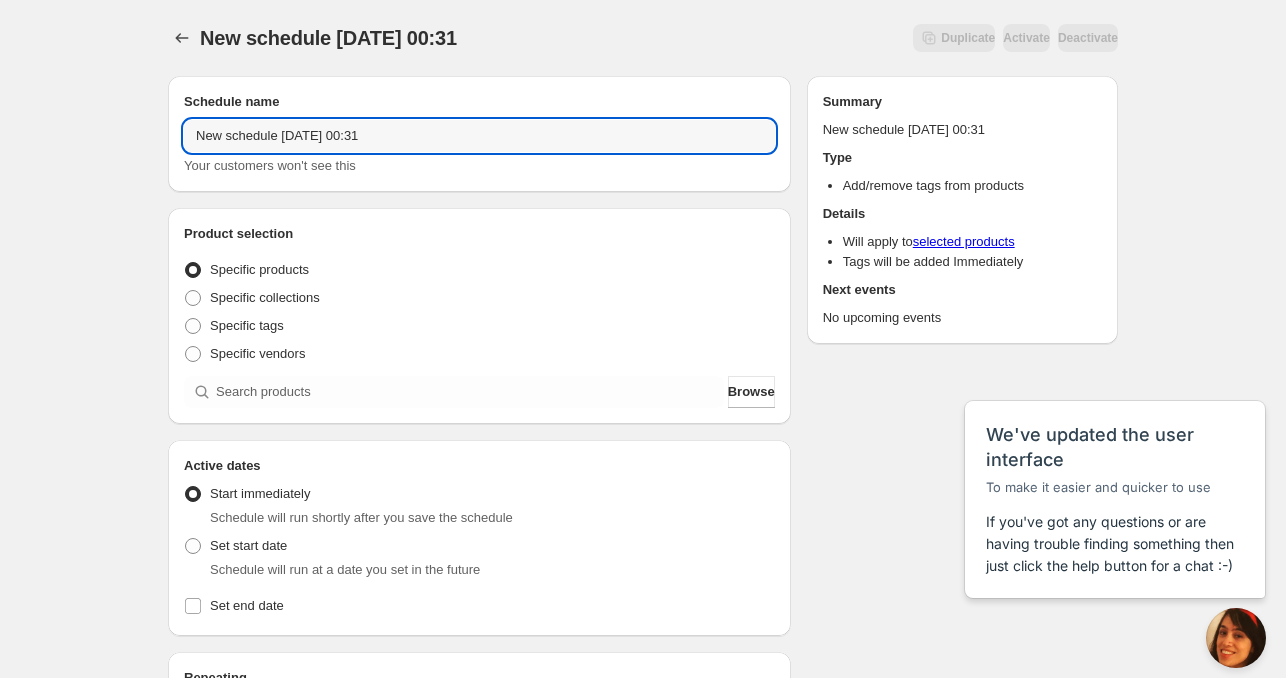drag, startPoint x: 274, startPoint y: 135, endPoint x: 44, endPoint y: 123, distance: 230.31284 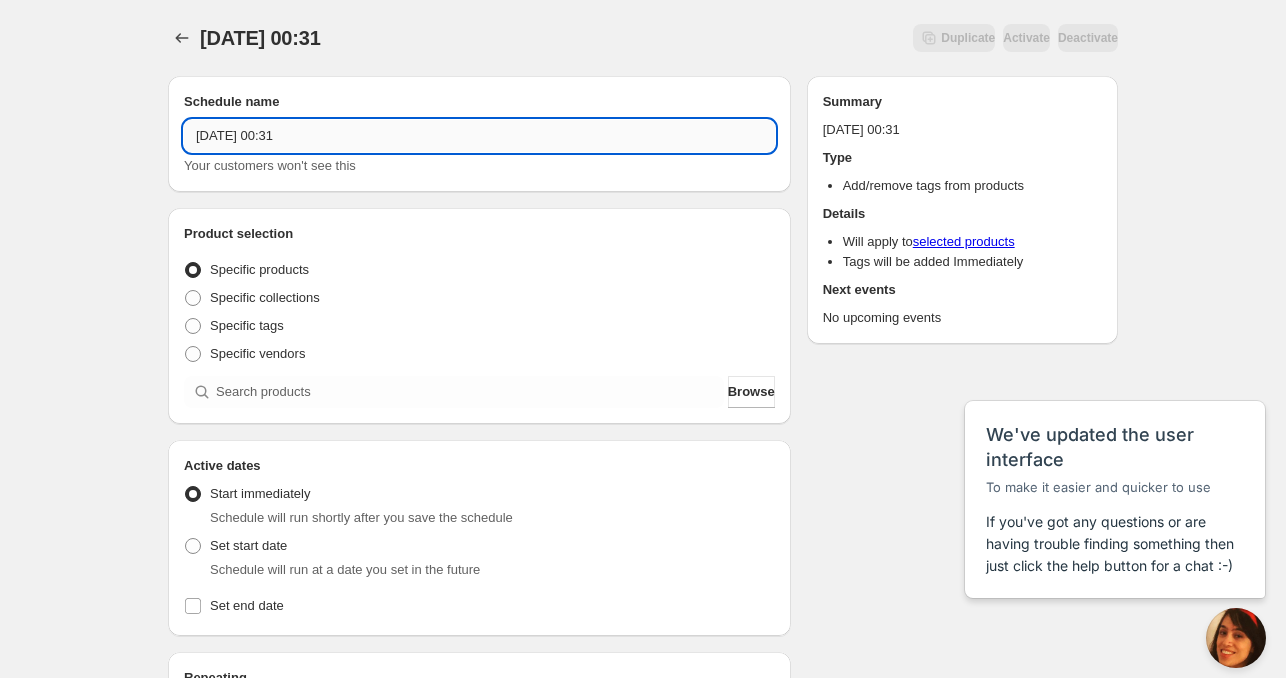 drag, startPoint x: 289, startPoint y: 132, endPoint x: 459, endPoint y: 141, distance: 170.23807 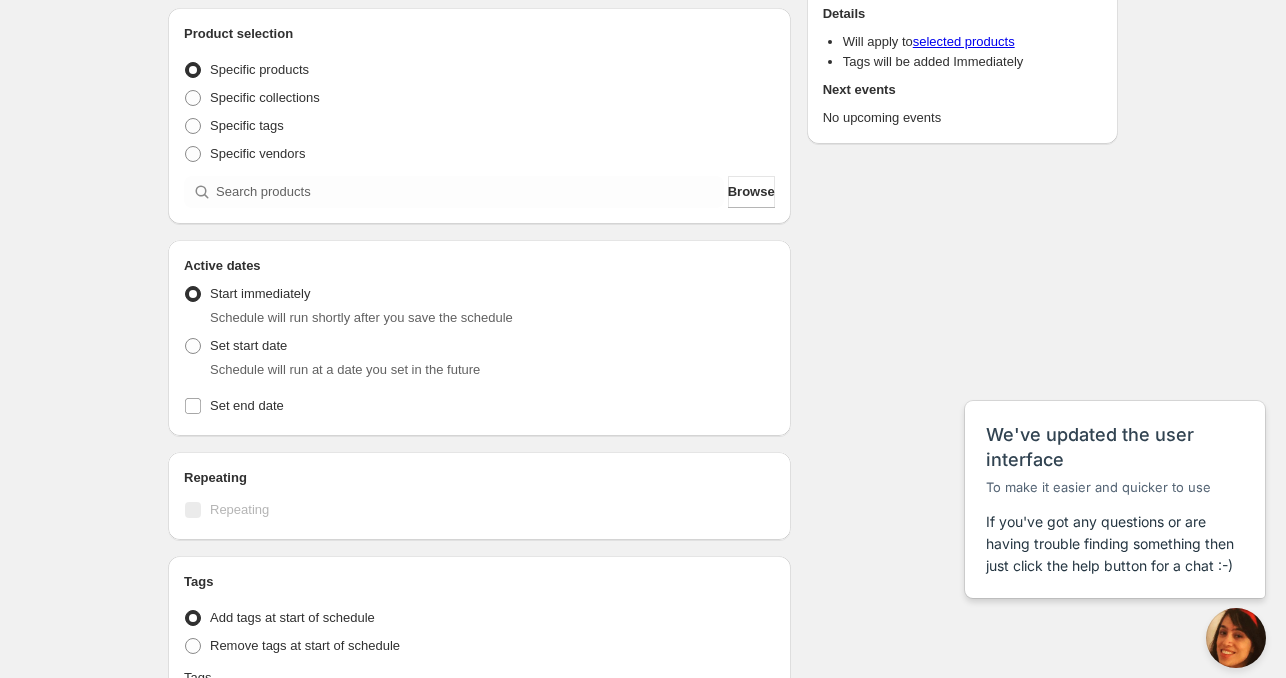 scroll, scrollTop: 300, scrollLeft: 0, axis: vertical 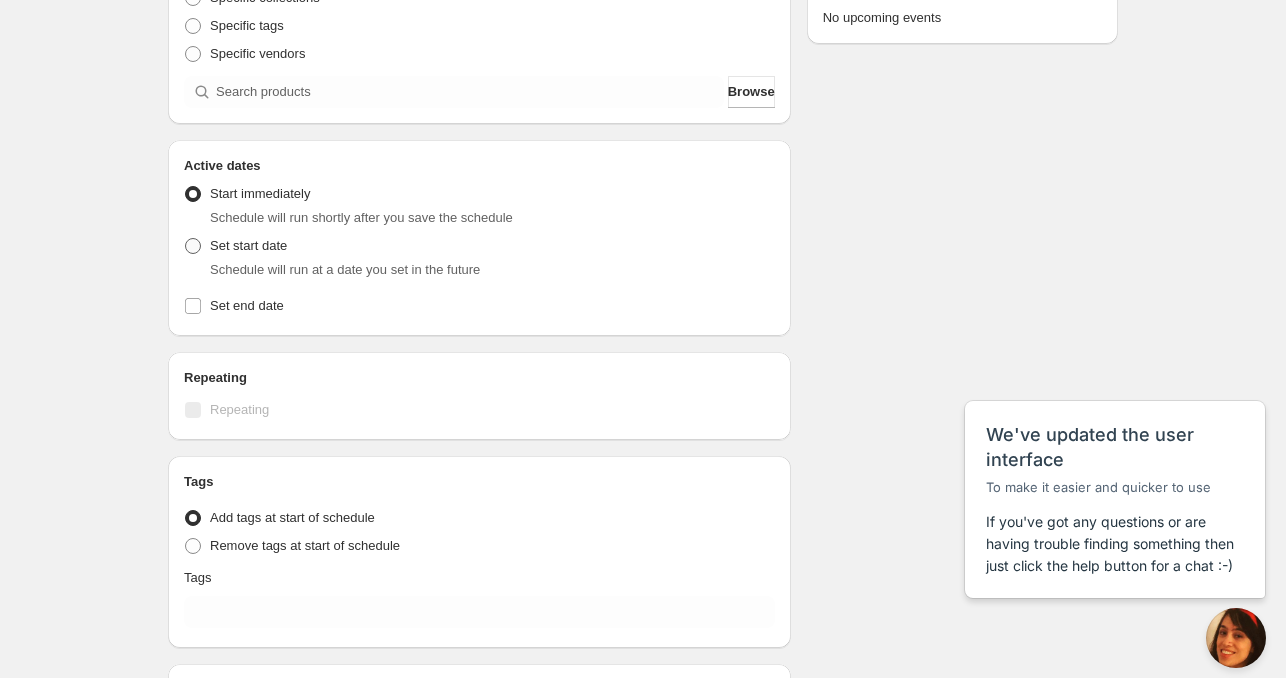 type on "[DATE] 11am" 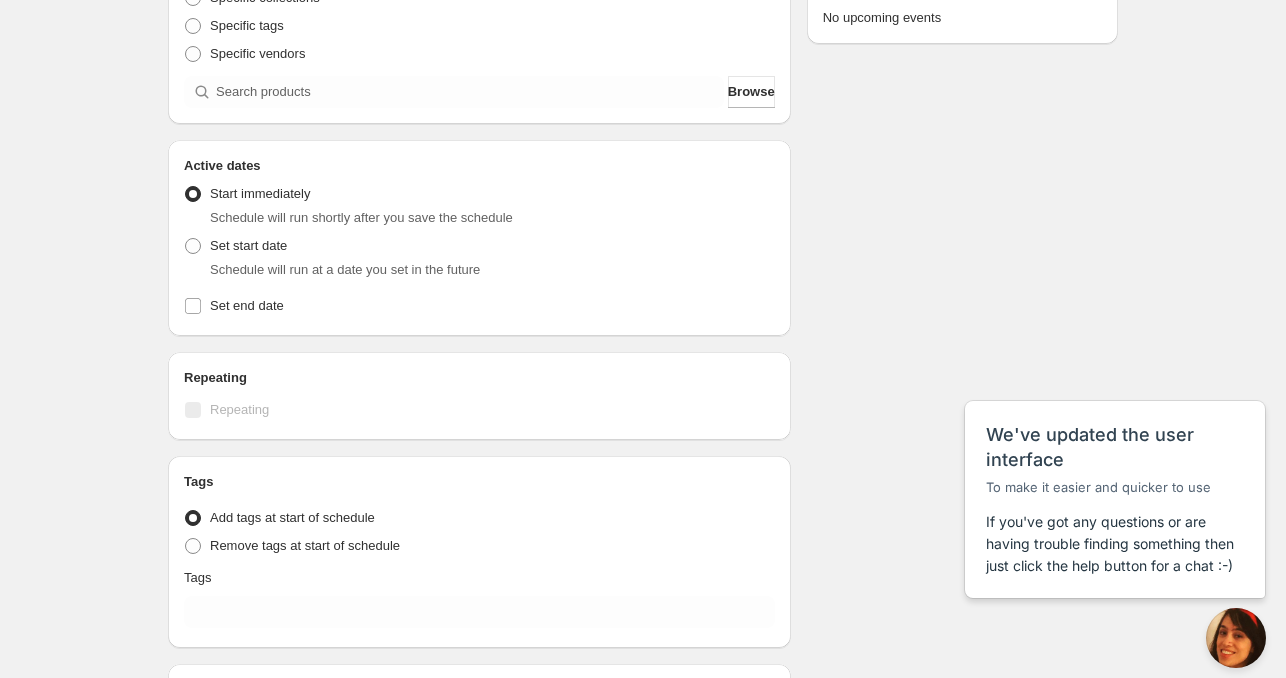 drag, startPoint x: 220, startPoint y: 255, endPoint x: 283, endPoint y: 290, distance: 72.06941 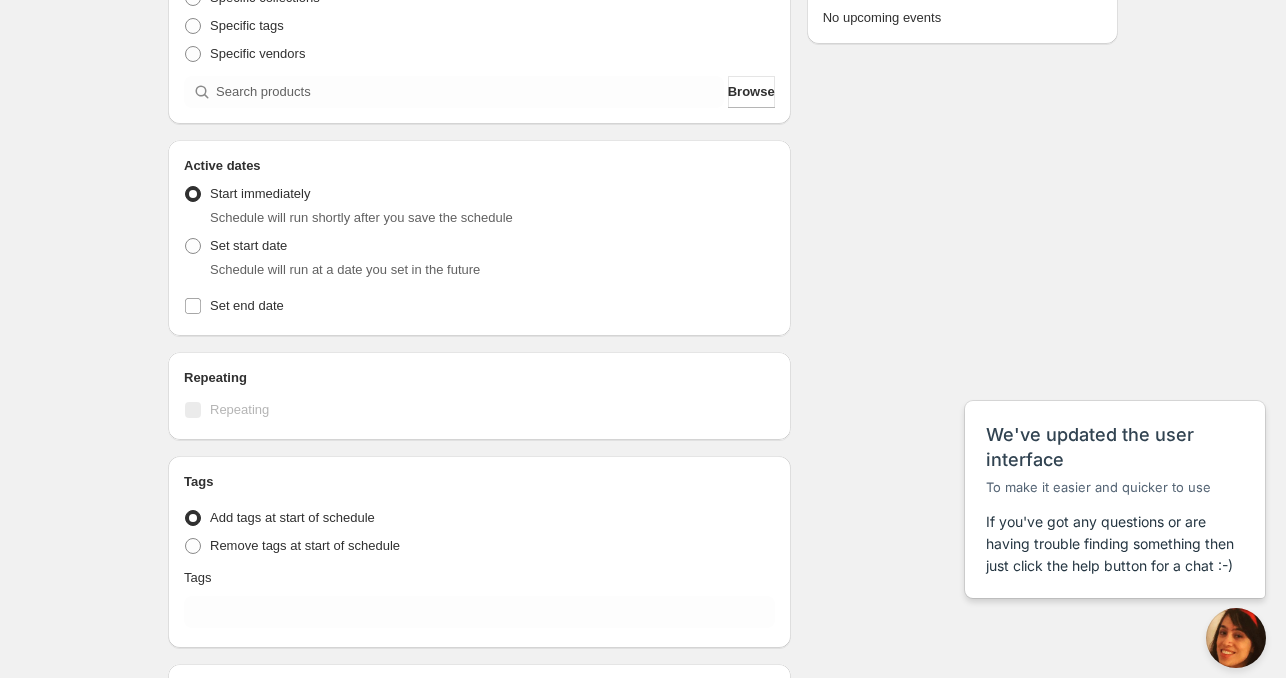radio on "true" 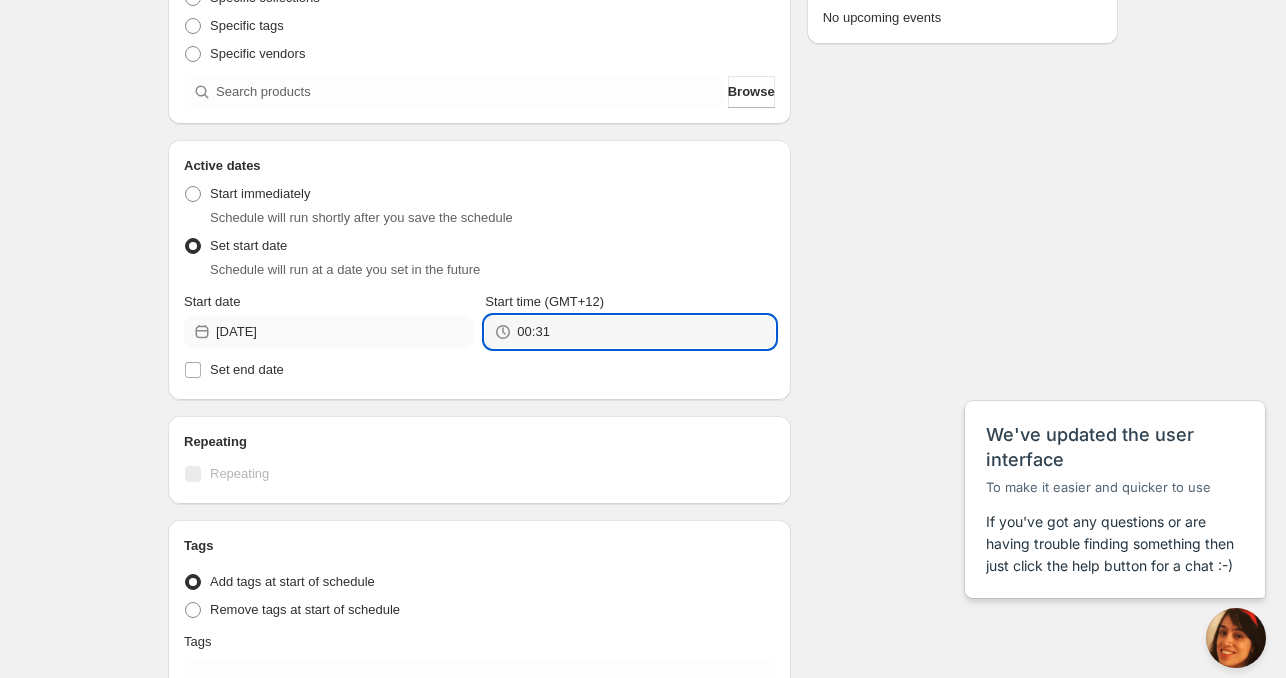 drag, startPoint x: 596, startPoint y: 339, endPoint x: 469, endPoint y: 337, distance: 127.01575 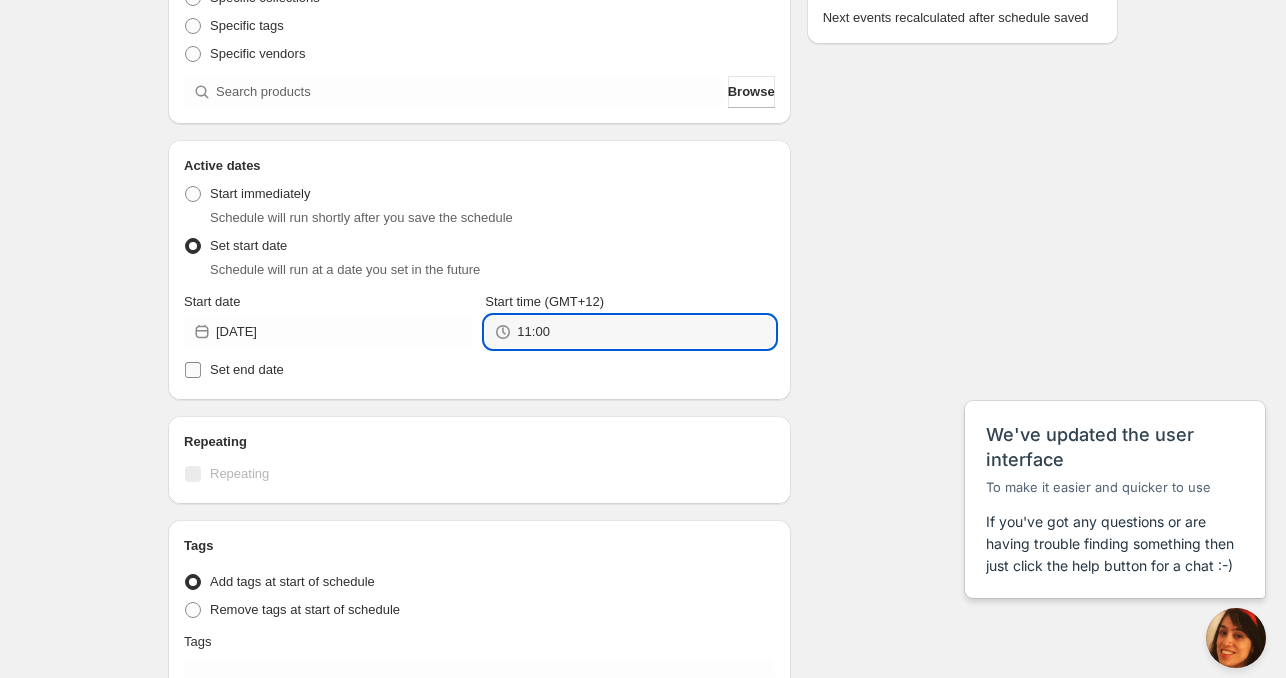 type on "11:00" 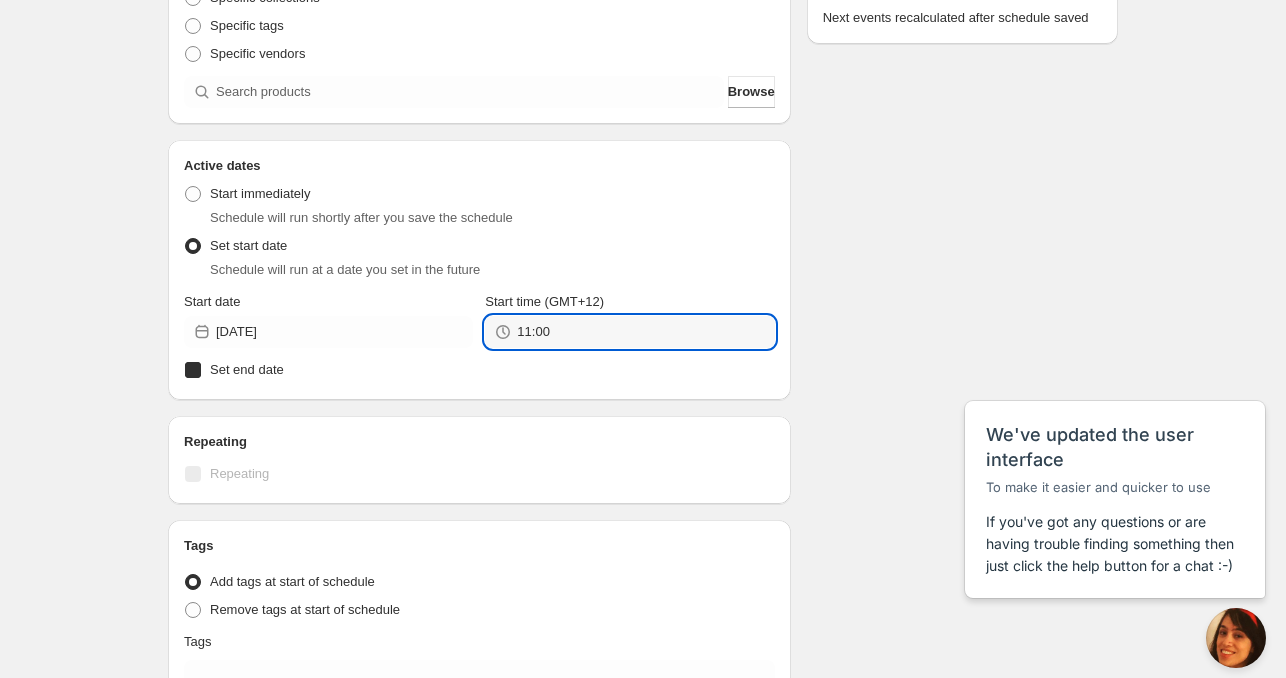 checkbox on "true" 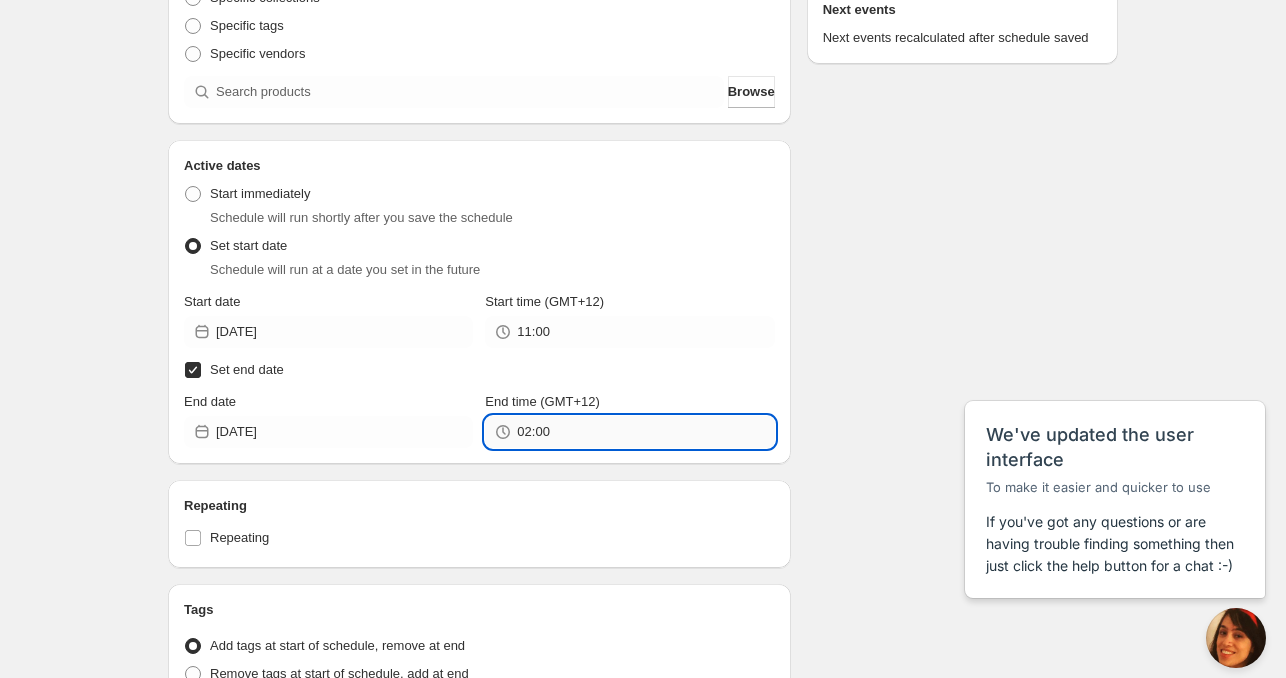 click on "02:00" at bounding box center (645, 432) 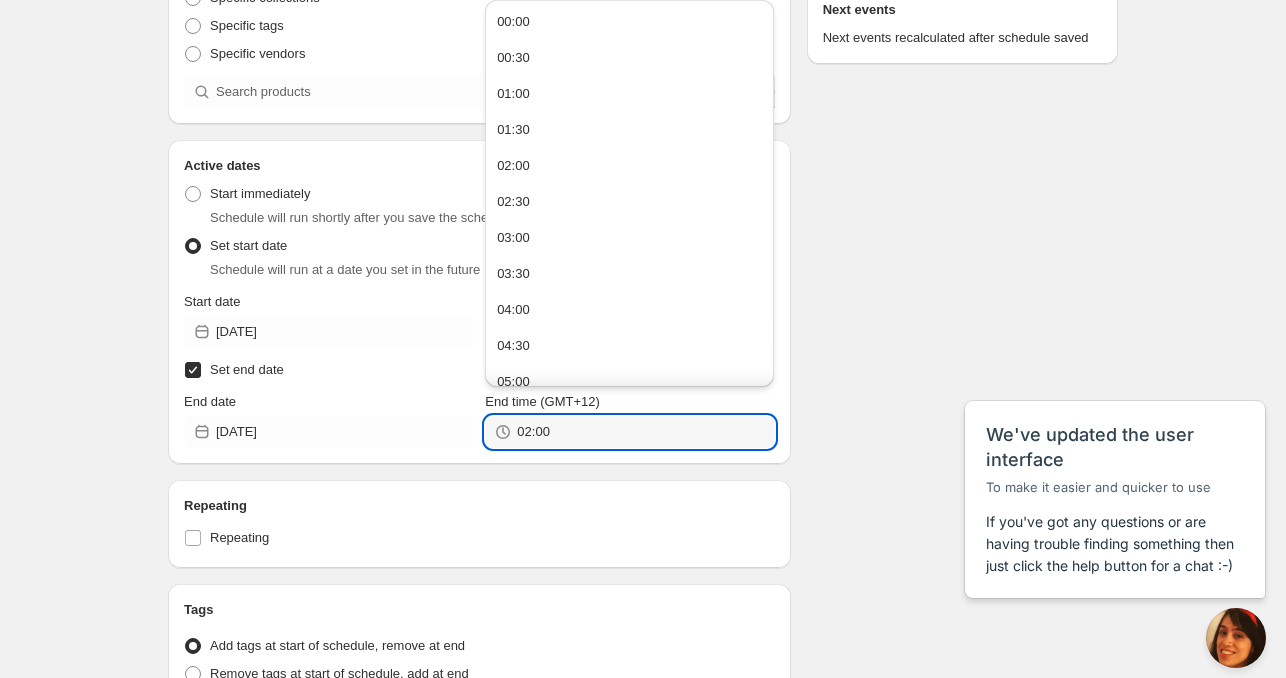 paste on "11" 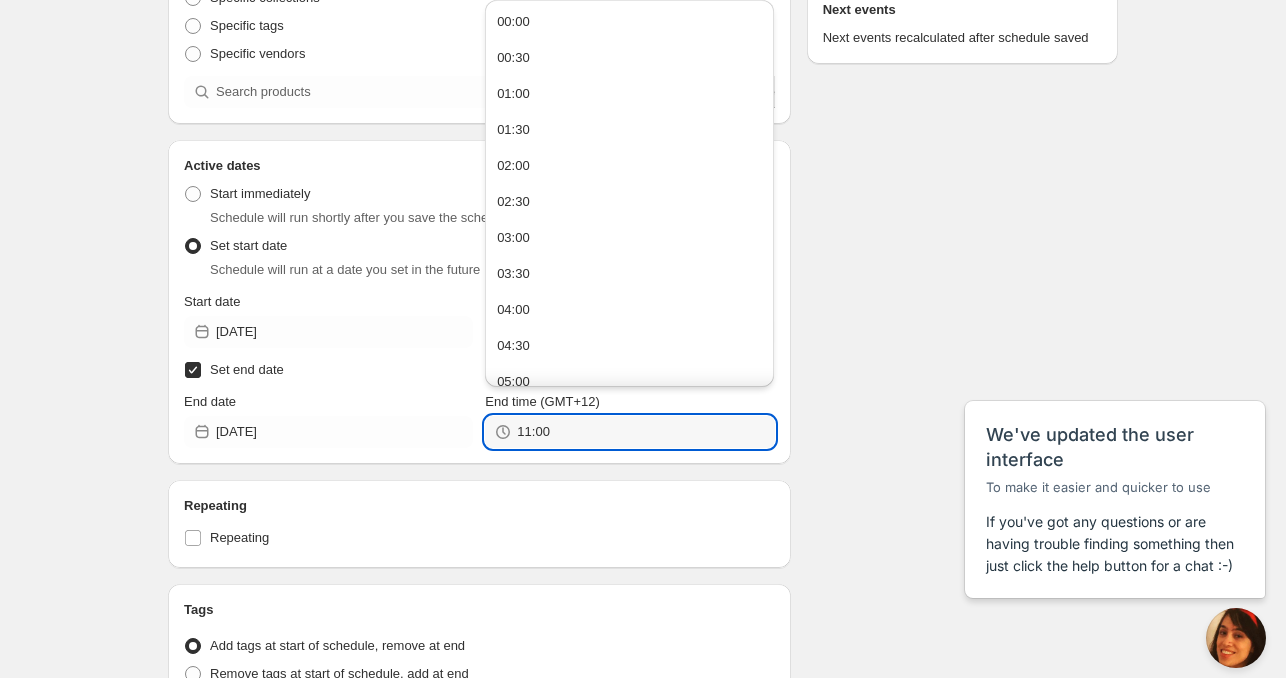 type on "11:00" 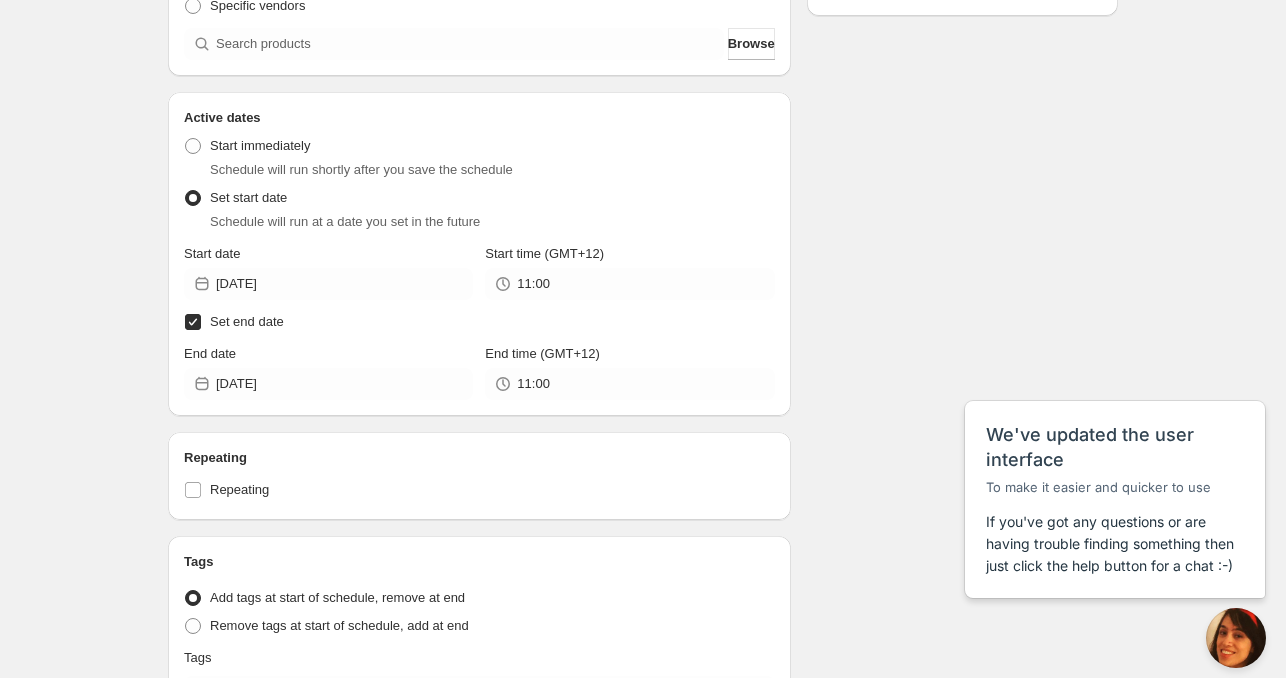 scroll, scrollTop: 600, scrollLeft: 0, axis: vertical 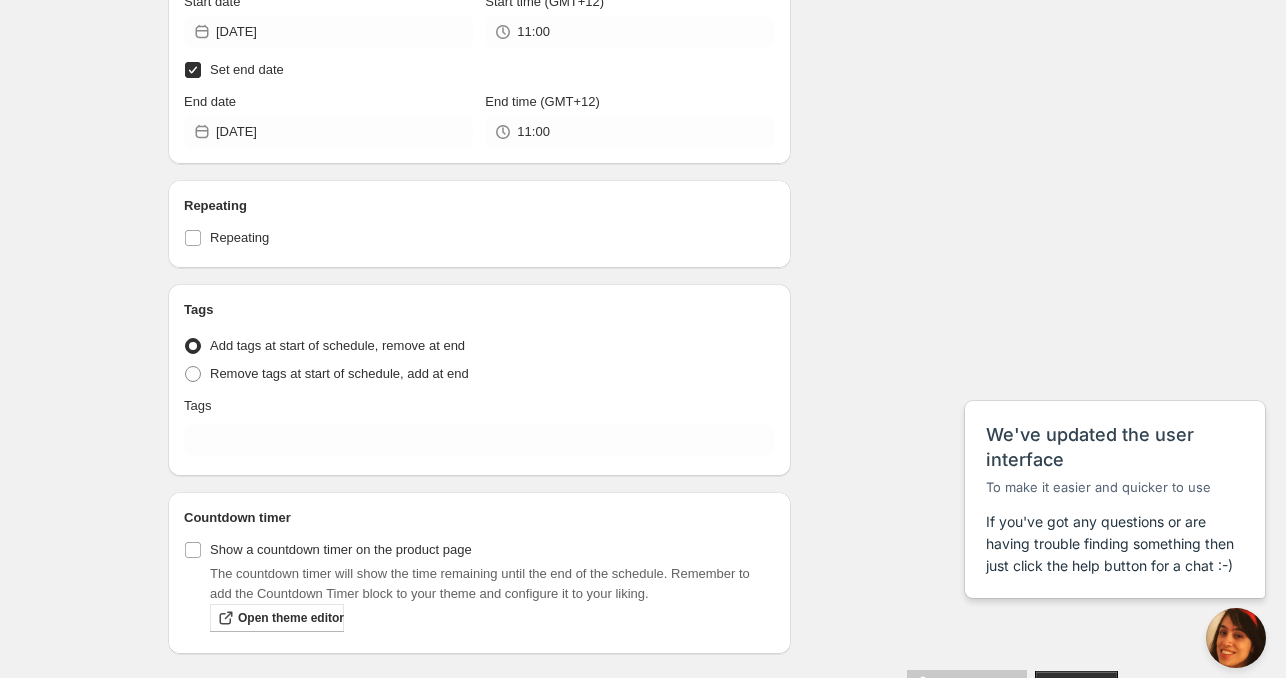 click on "Tags Tag type Add tags at start of schedule, remove at end Remove tags at start of schedule, add at end Tags" at bounding box center [479, 380] 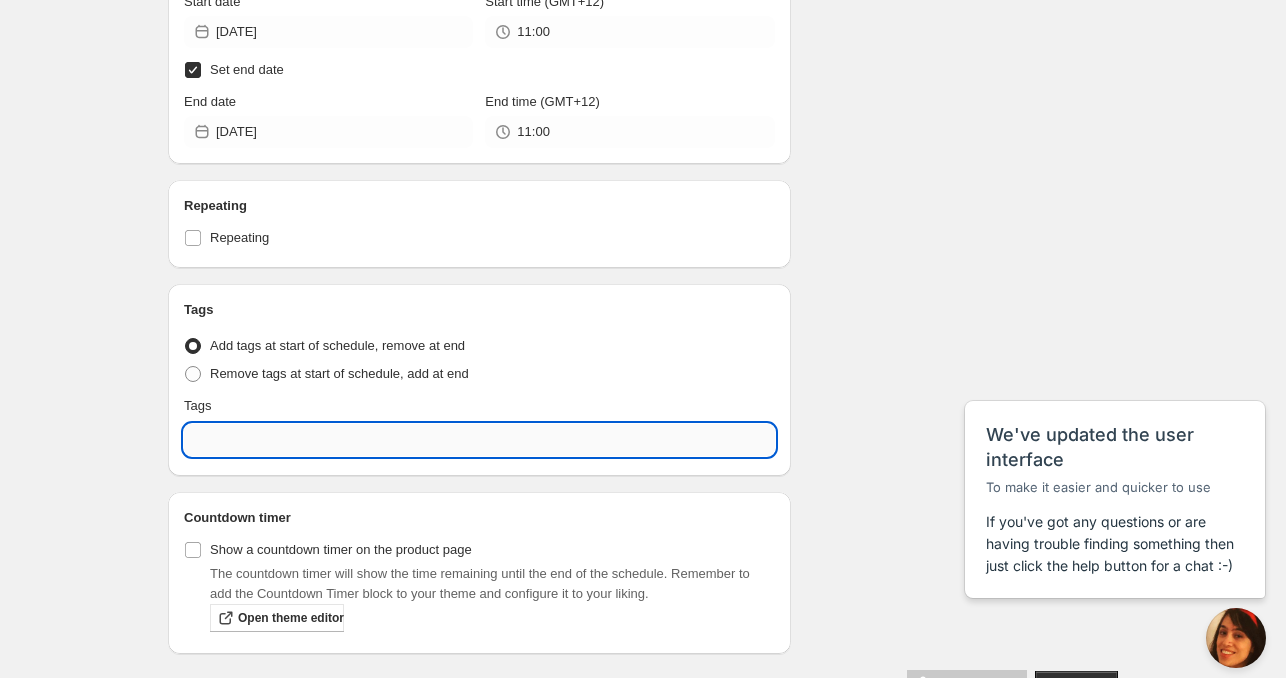 click at bounding box center (479, 440) 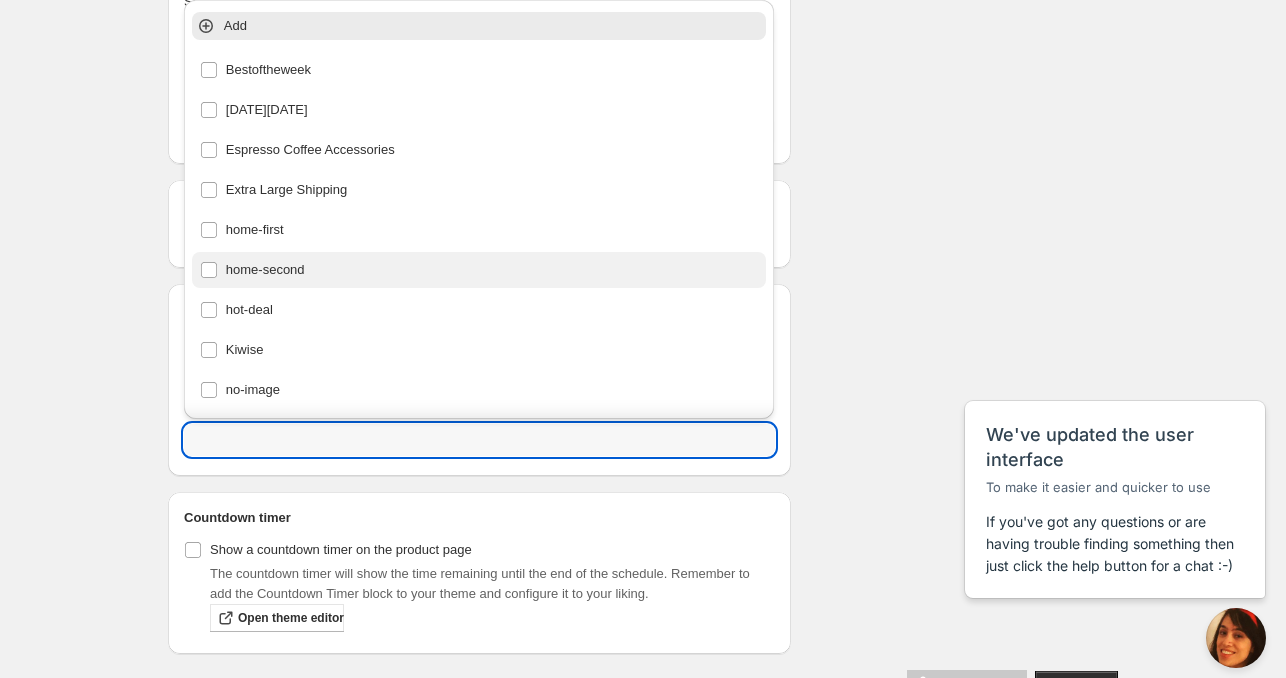click on "home-second" at bounding box center (479, 270) 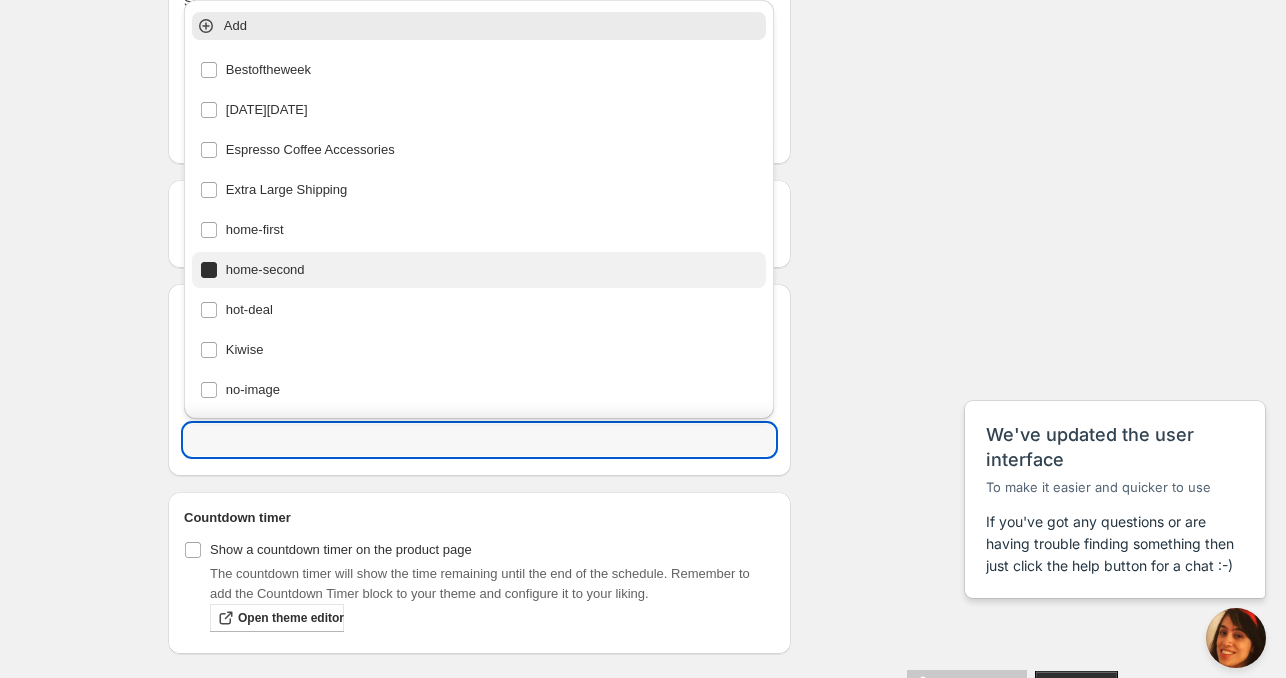 type on "home-second" 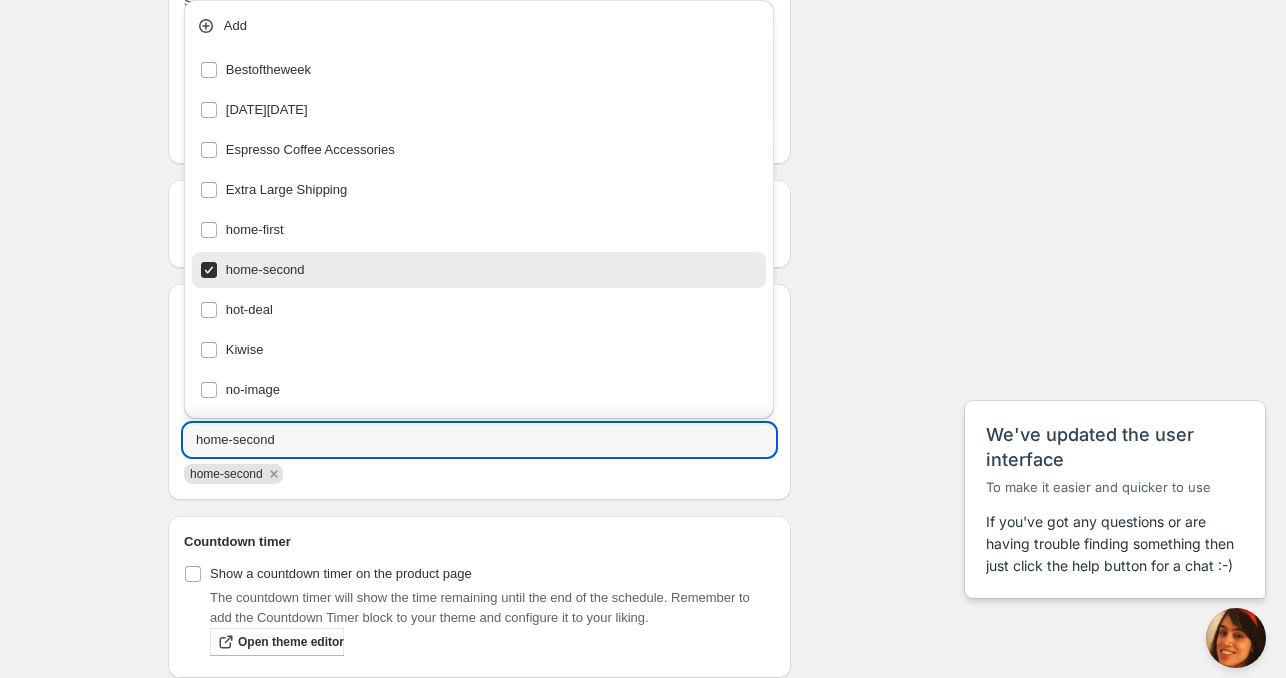 click on "Schedule name [DATE] 11am Your customers won't see this Product selection Entity type Specific products Specific collections Specific tags Specific vendors Browse Active dates Active Date Type Start immediately Schedule will run shortly after you save the schedule Set start date Schedule will run at a date you set in the future Start date [DATE] Start time (GMT+12) 11:00 Set end date End date [DATE] End time (GMT+12) 11:00 Repeating Repeating Ok Cancel Every 1 Date range Days Weeks Months Years Days Ends Never On specific date After a number of occurances Tags Tag type Add tags at start of schedule, remove at end Remove tags at start of schedule, add at end Tags home-second home-second Countdown timer Show a countdown timer on the product page The countdown timer will show the time remaining until the end of the schedule. Remember to add the Countdown Timer block to your theme and configure it to your liking. Open theme editor Summary [DATE] 11am Type Add/remove tags from products" at bounding box center [635, 92] 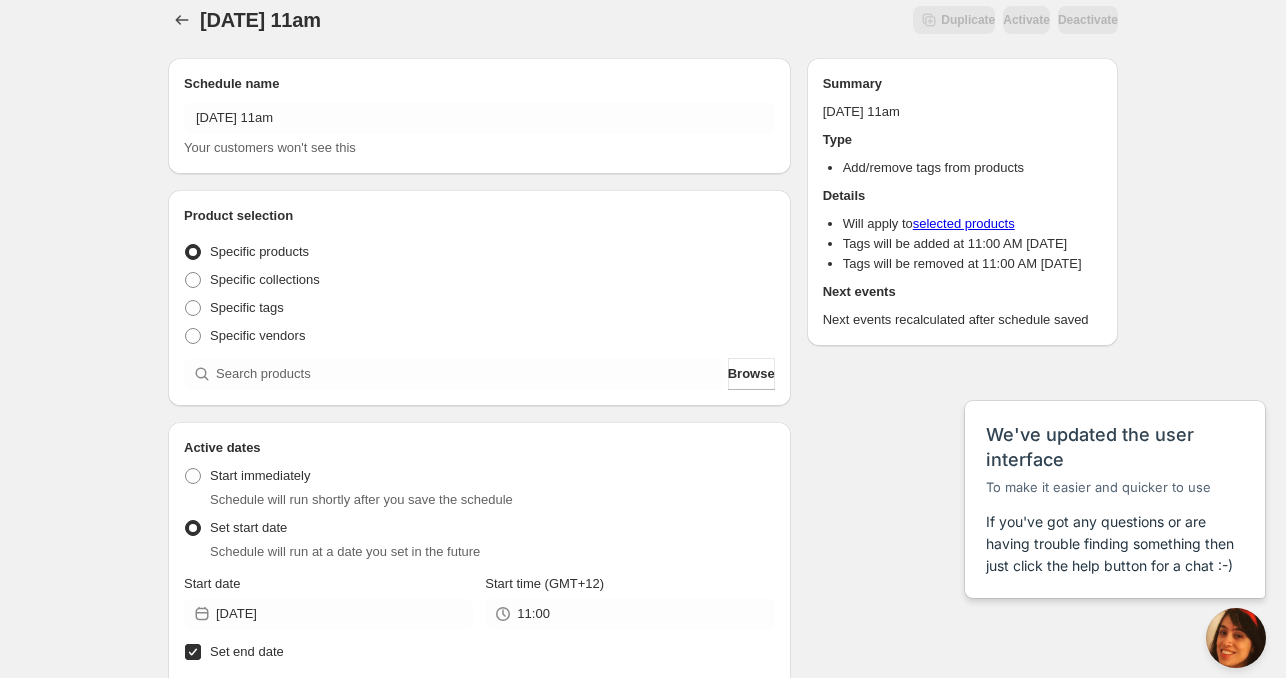 scroll, scrollTop: 0, scrollLeft: 0, axis: both 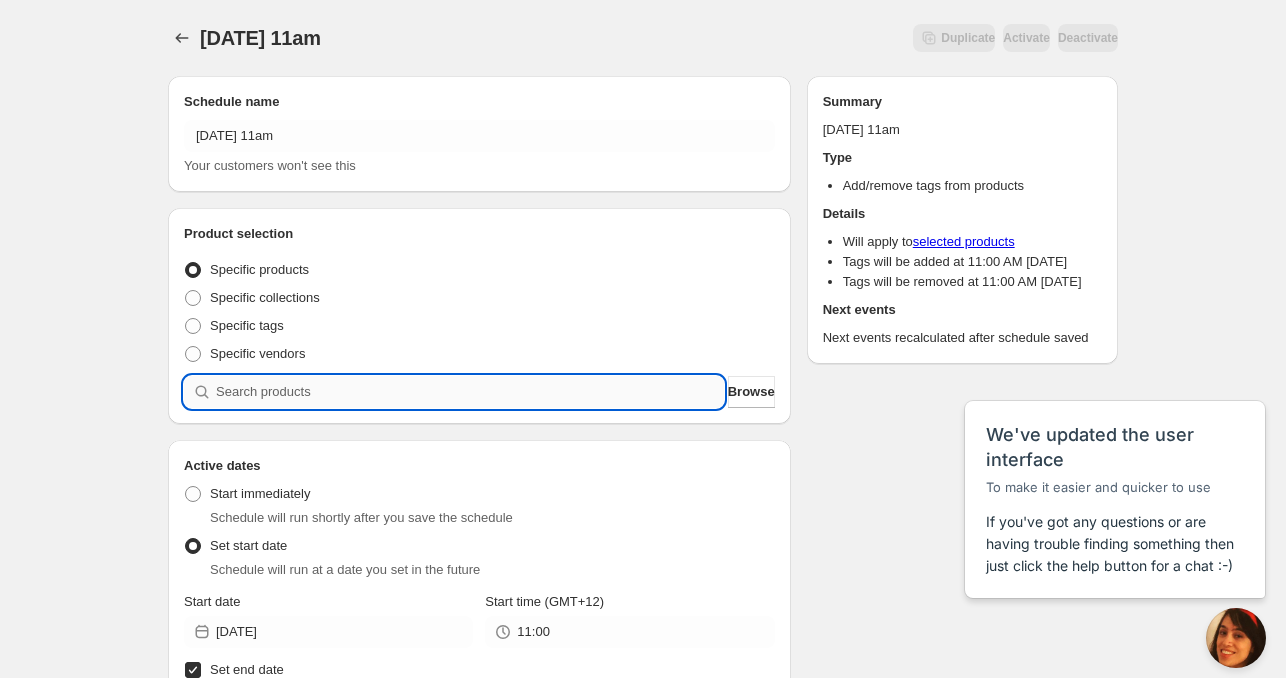 click at bounding box center (470, 392) 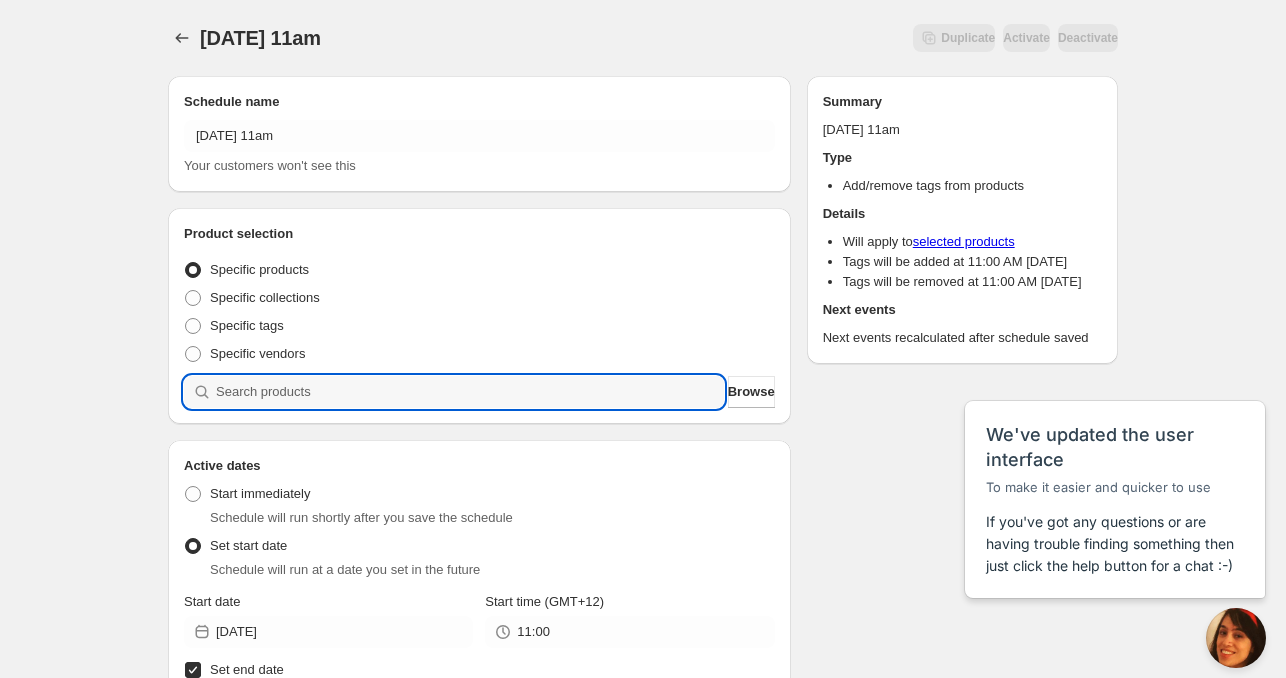 paste 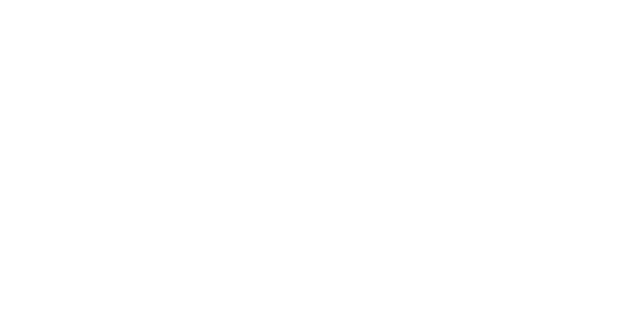 scroll, scrollTop: 0, scrollLeft: 0, axis: both 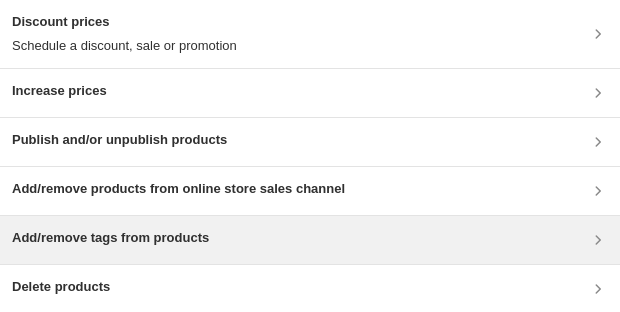 click on "Add/remove tags from products" at bounding box center (110, 238) 